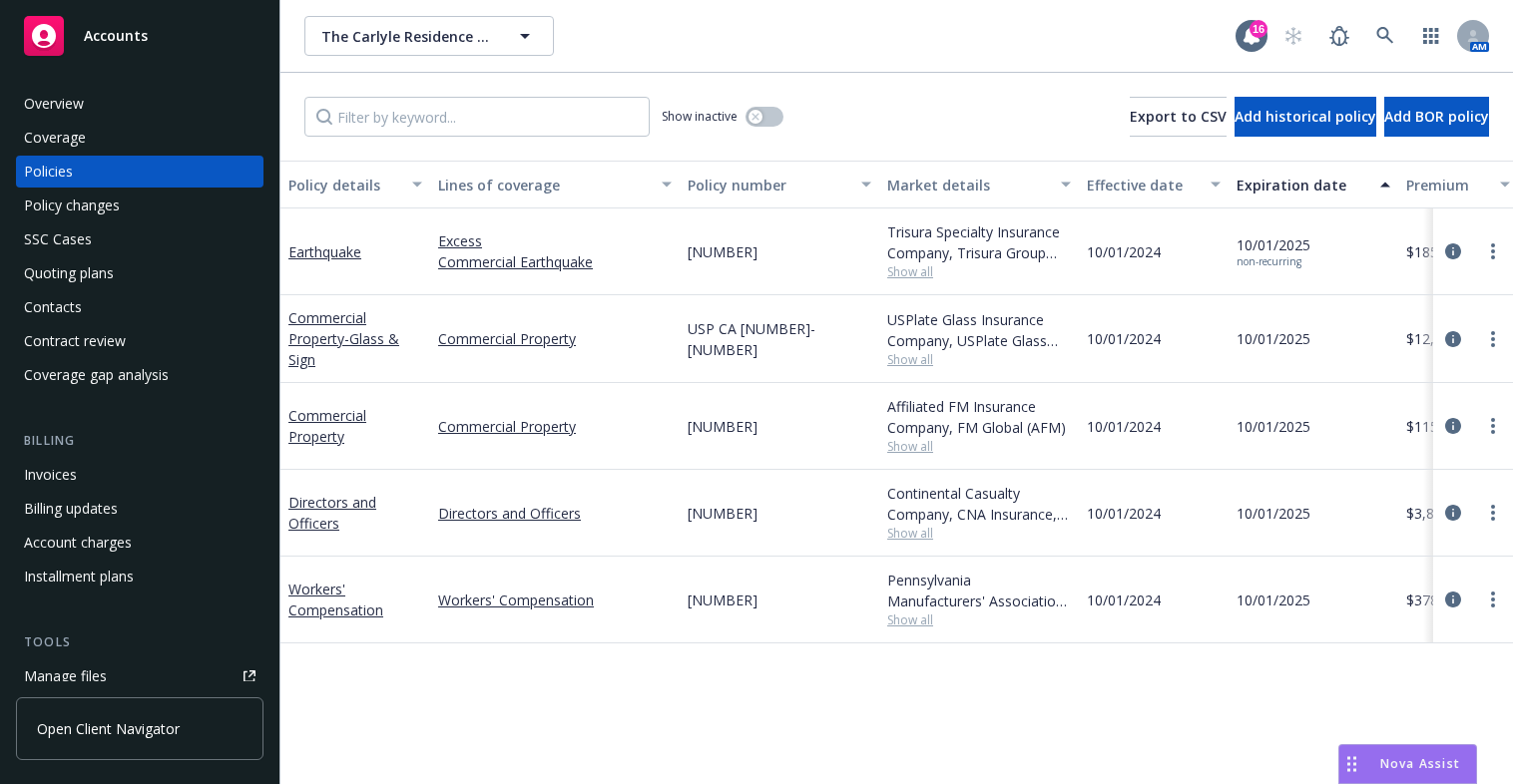 scroll, scrollTop: 0, scrollLeft: 0, axis: both 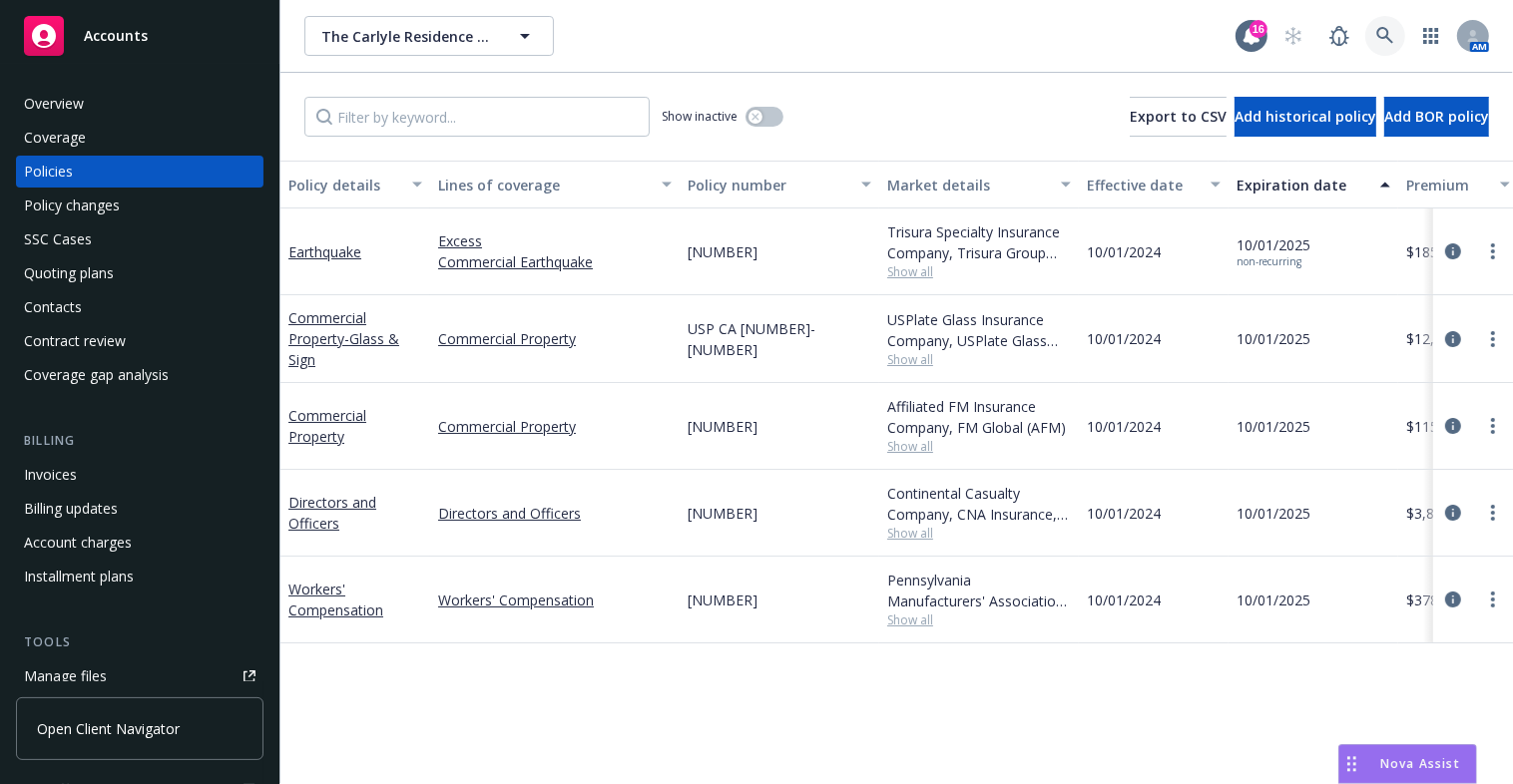 click 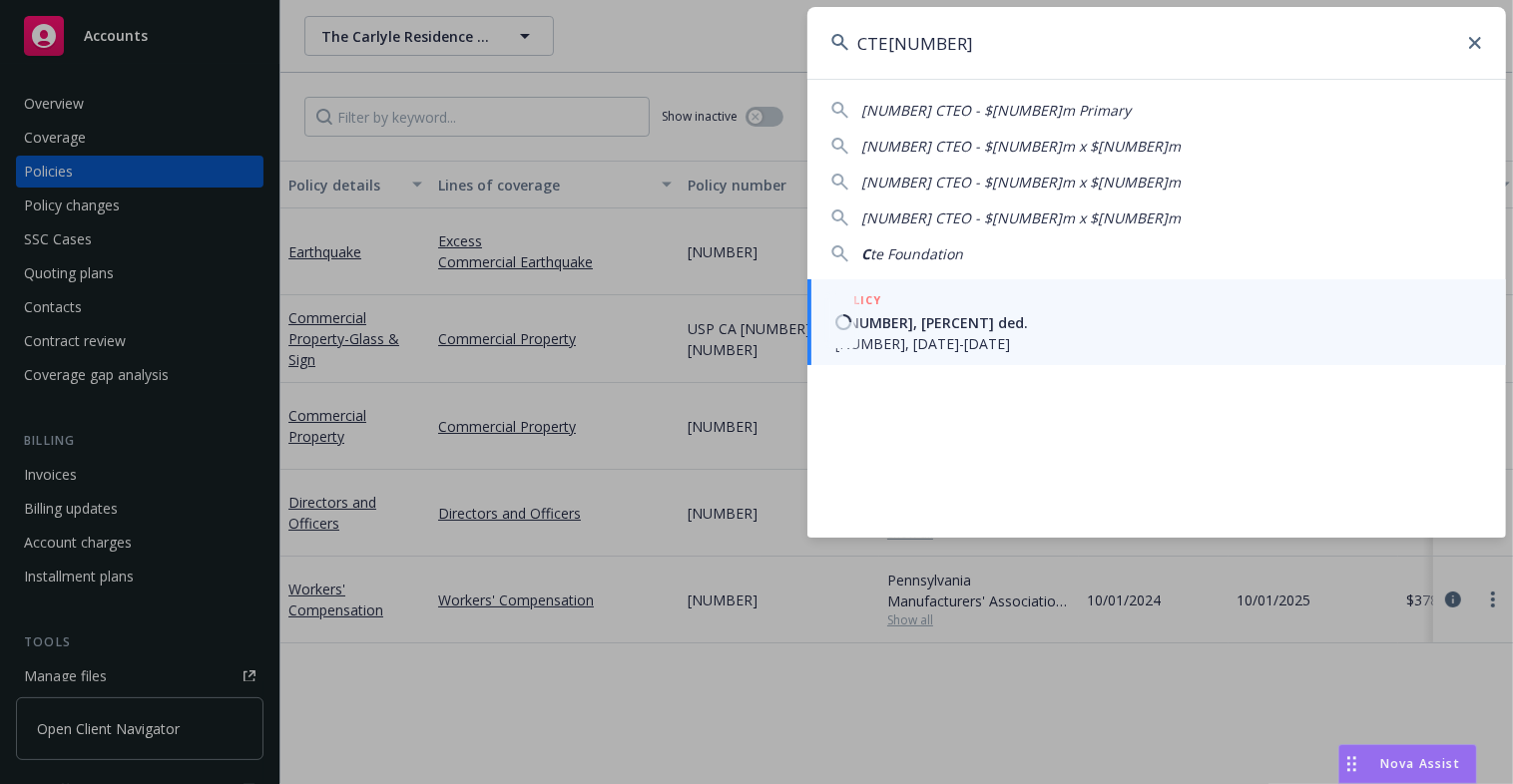 type on "CTE[NUMBER]" 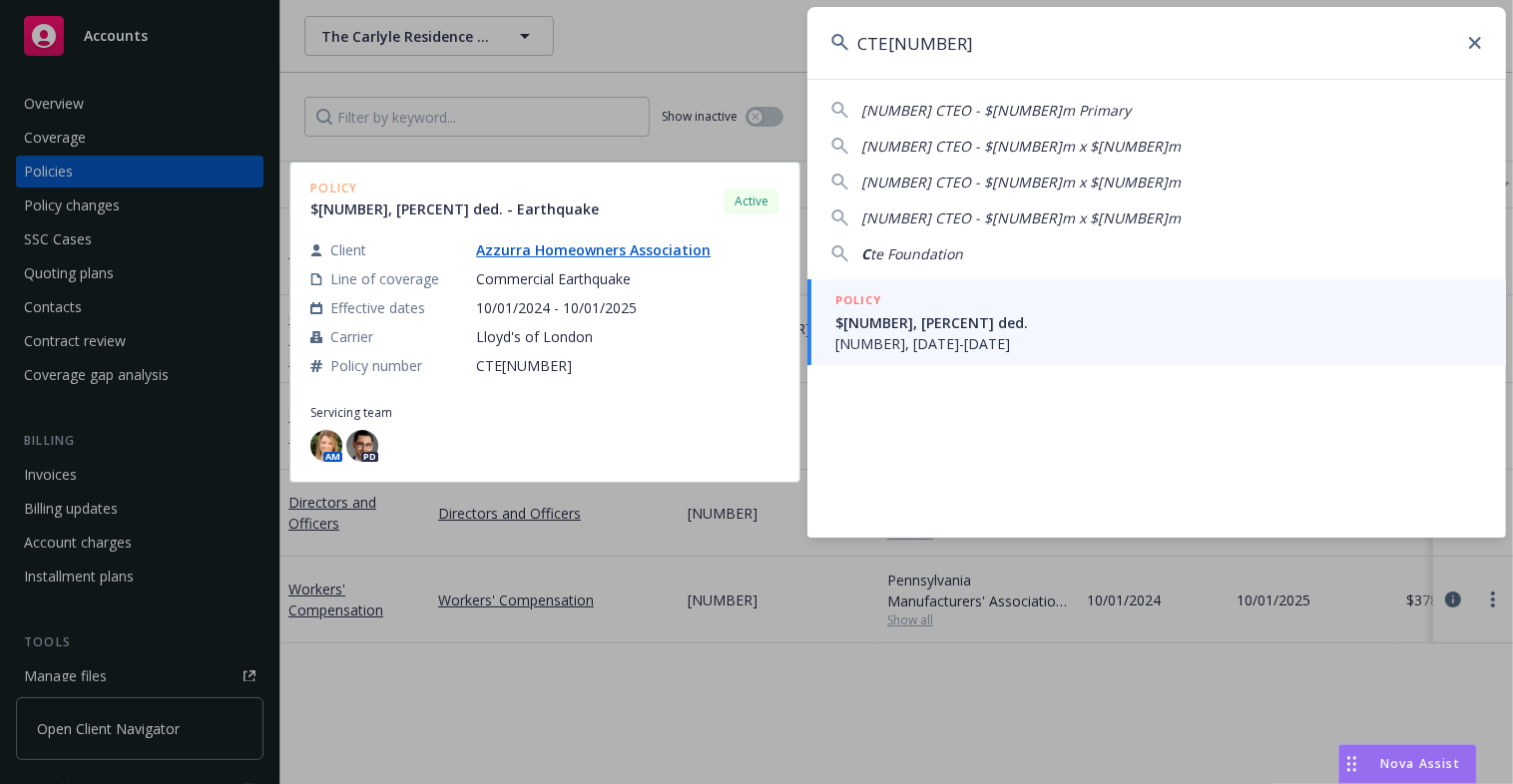click on "[NUMBER], [DATE]-[DATE]" at bounding box center [1159, 343] 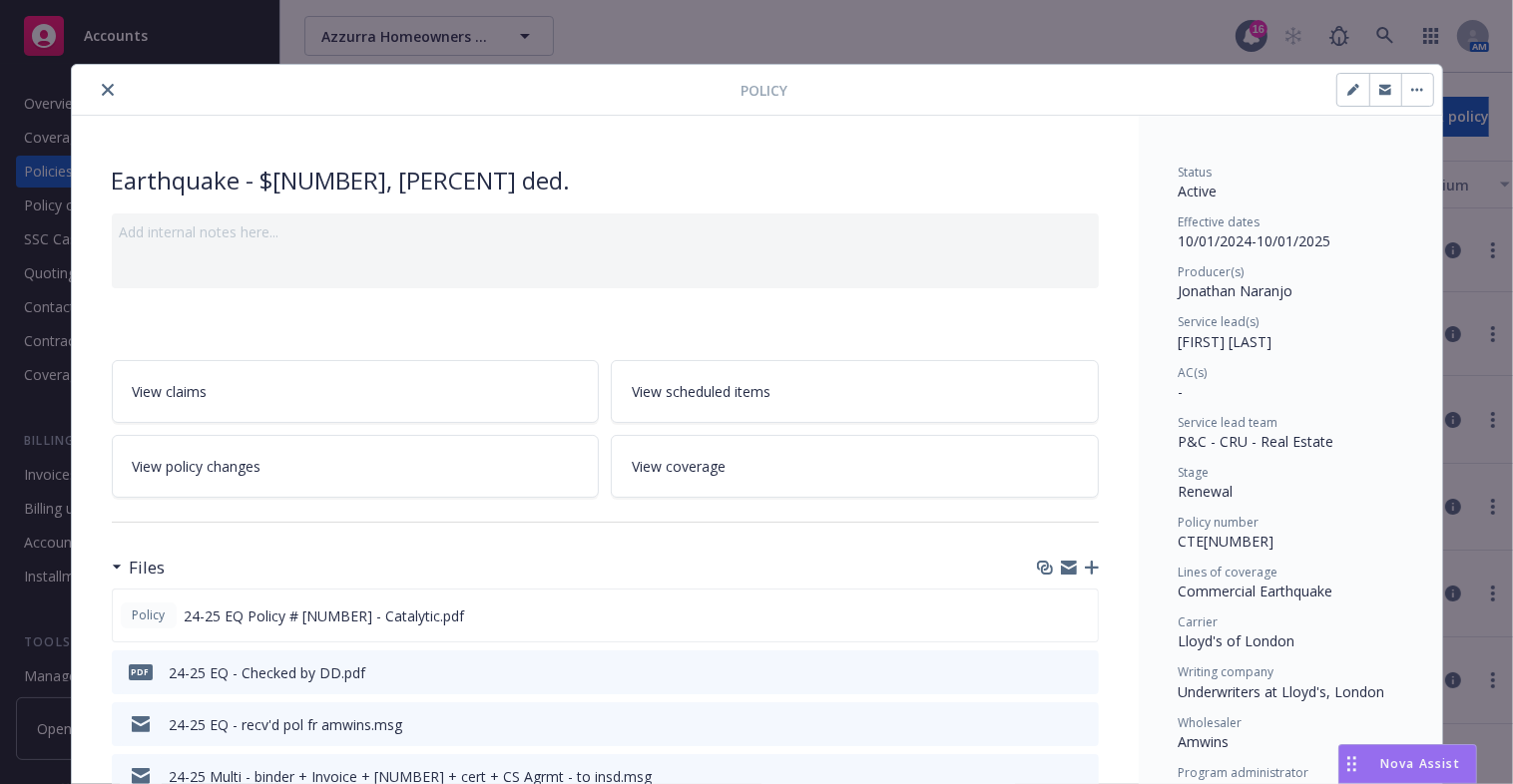 click 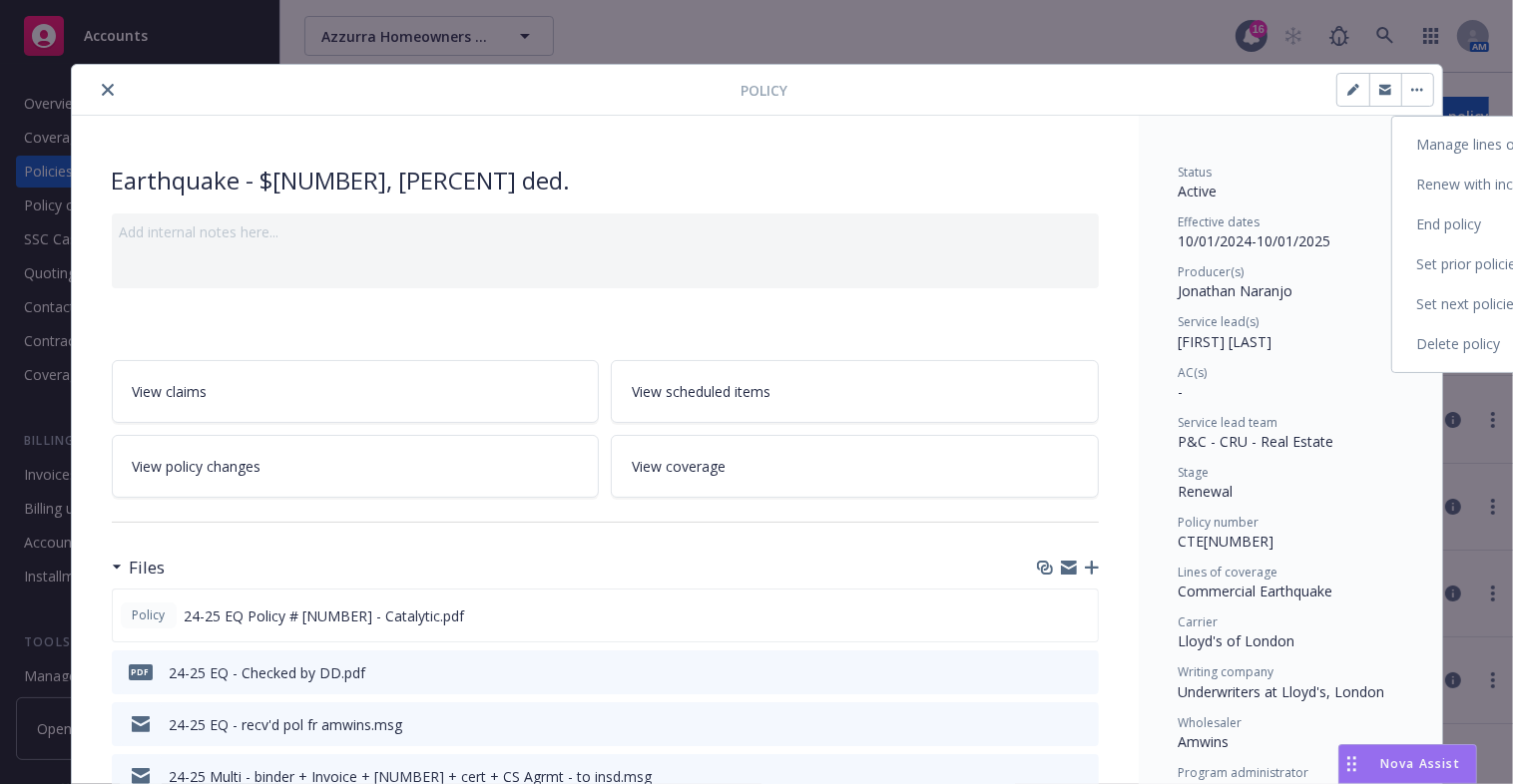 click on "End policy" at bounding box center (1508, 224) 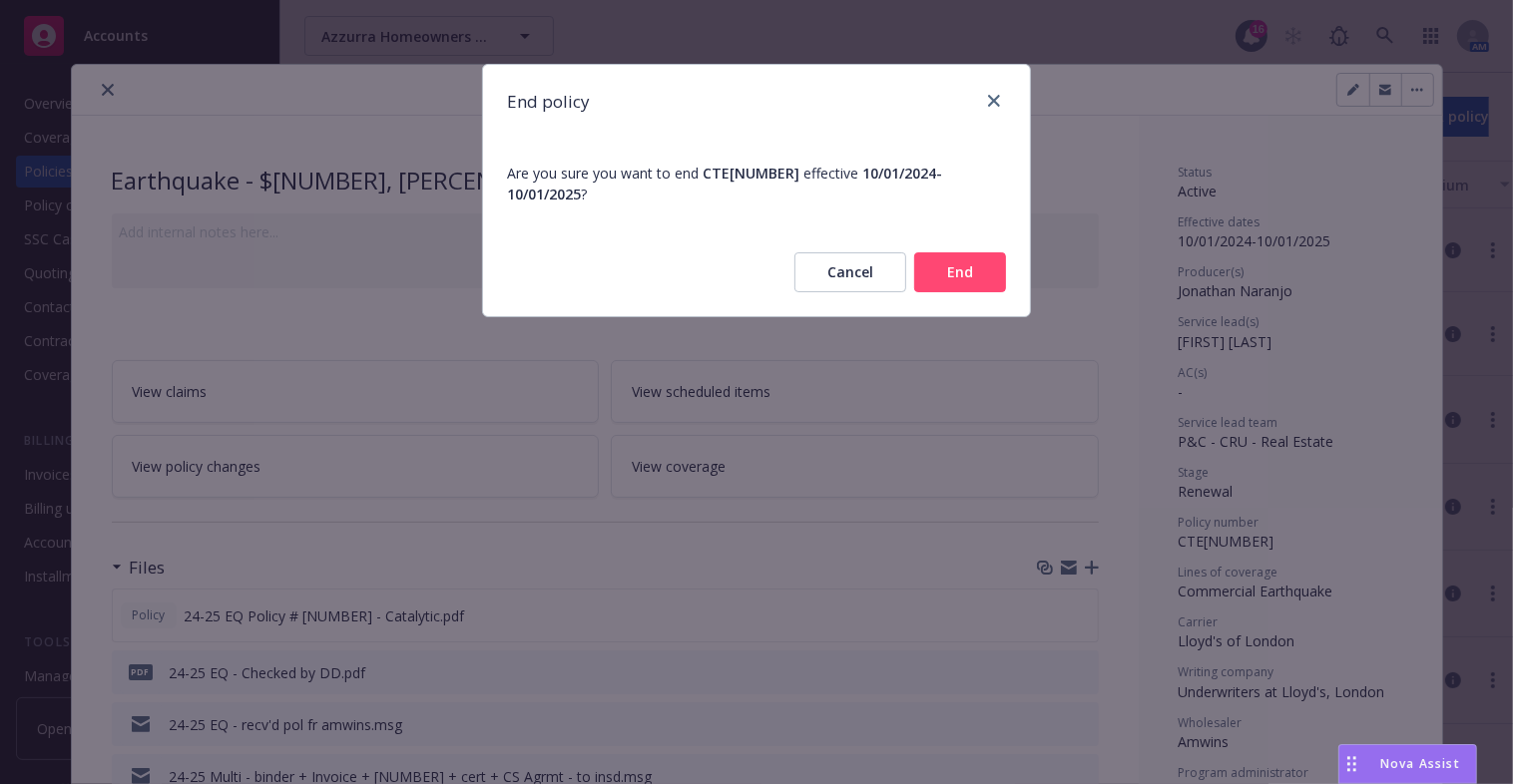 click on "End" at bounding box center [960, 272] 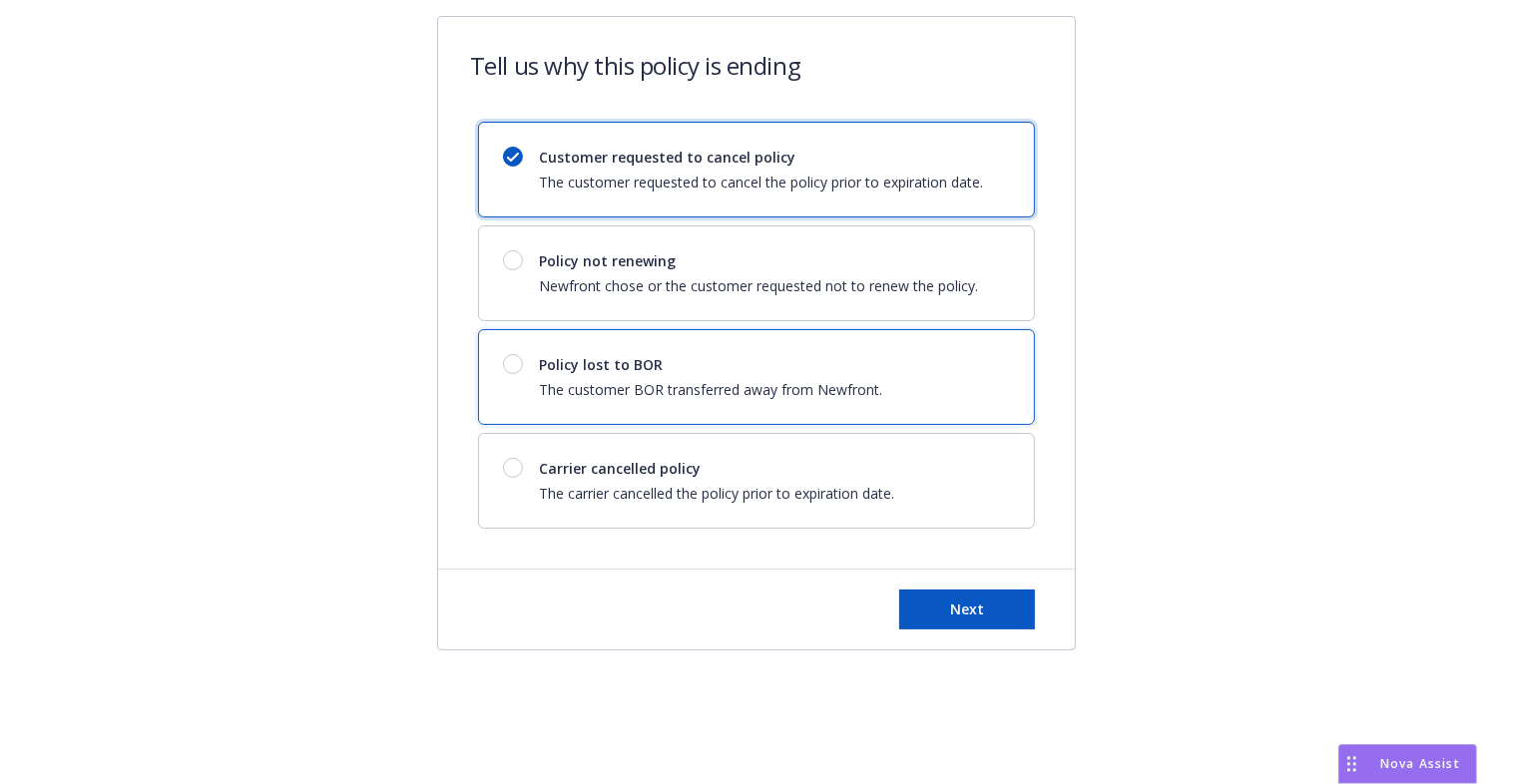 click on "The customer BOR transferred away from Newfront." at bounding box center (711, 389) 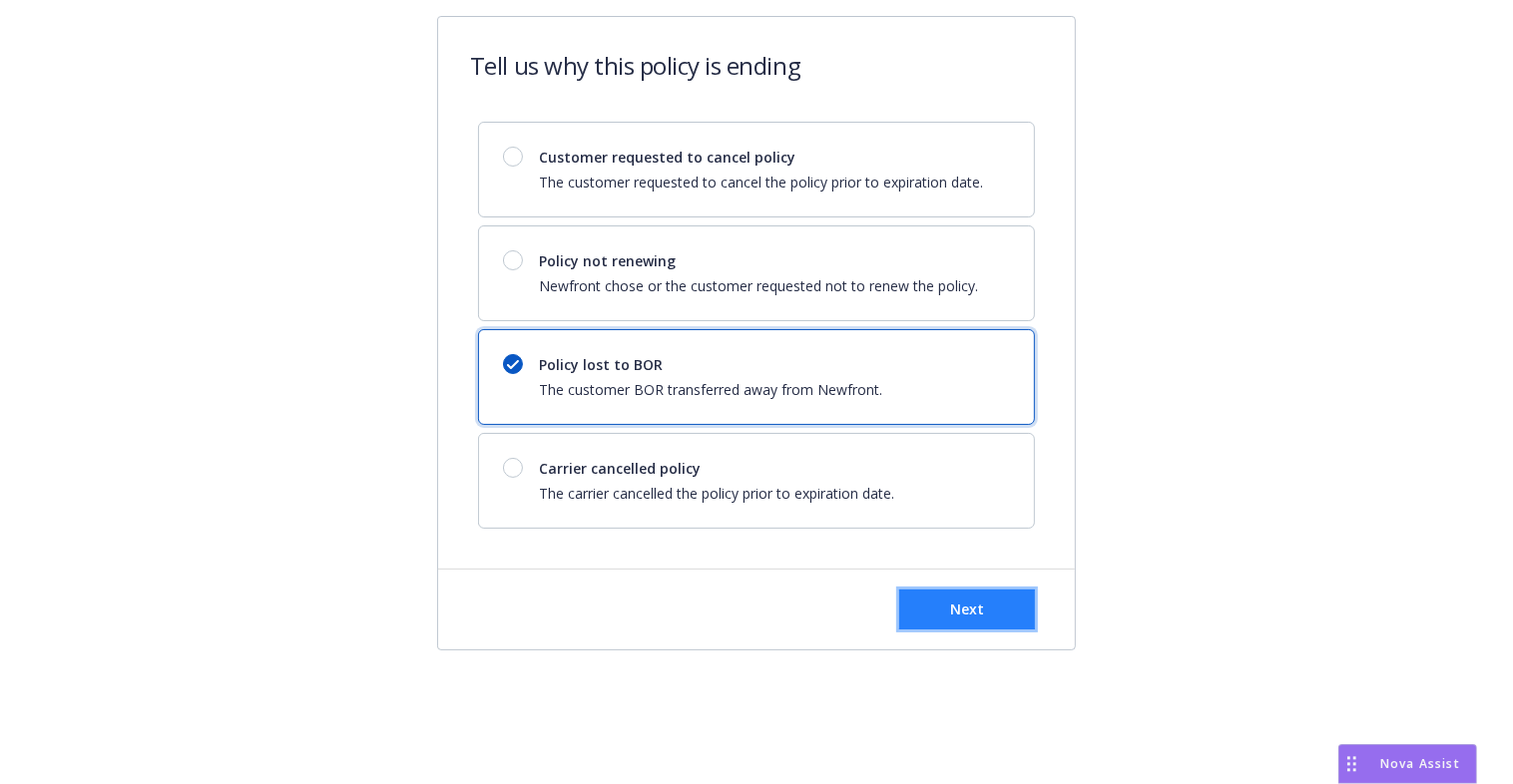 click on "Next" at bounding box center (967, 609) 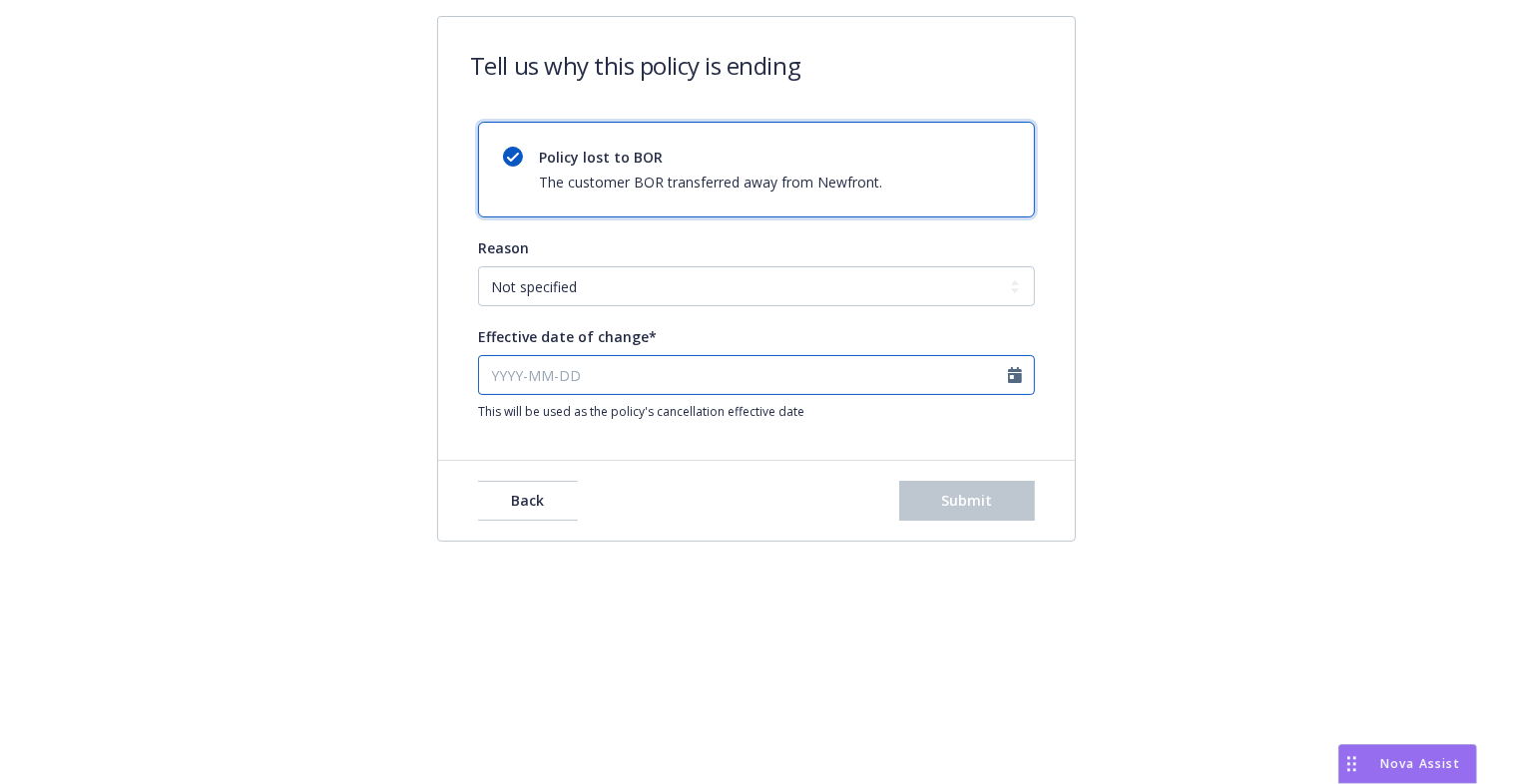 click on "Effective date of change*" at bounding box center (756, 375) 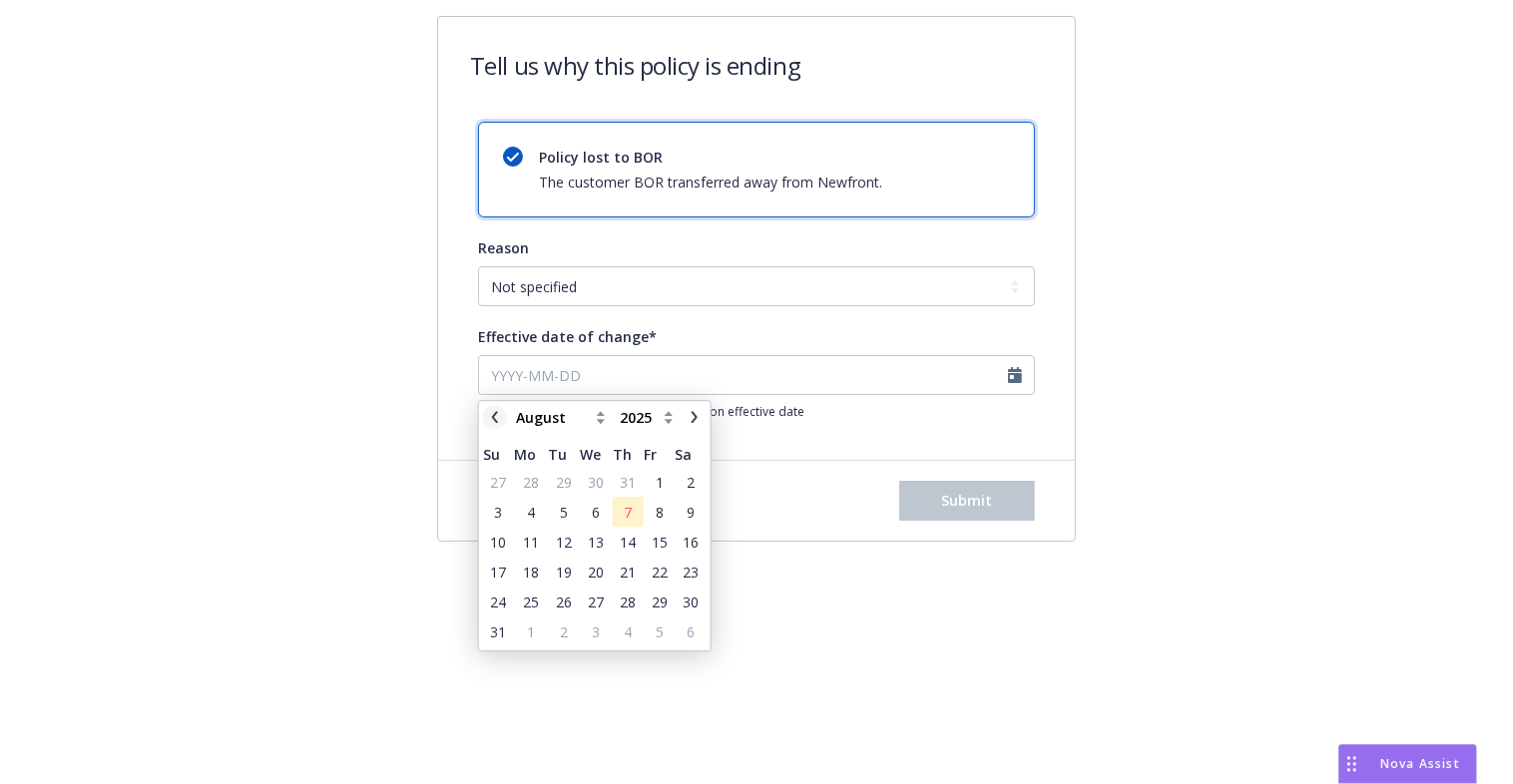 click 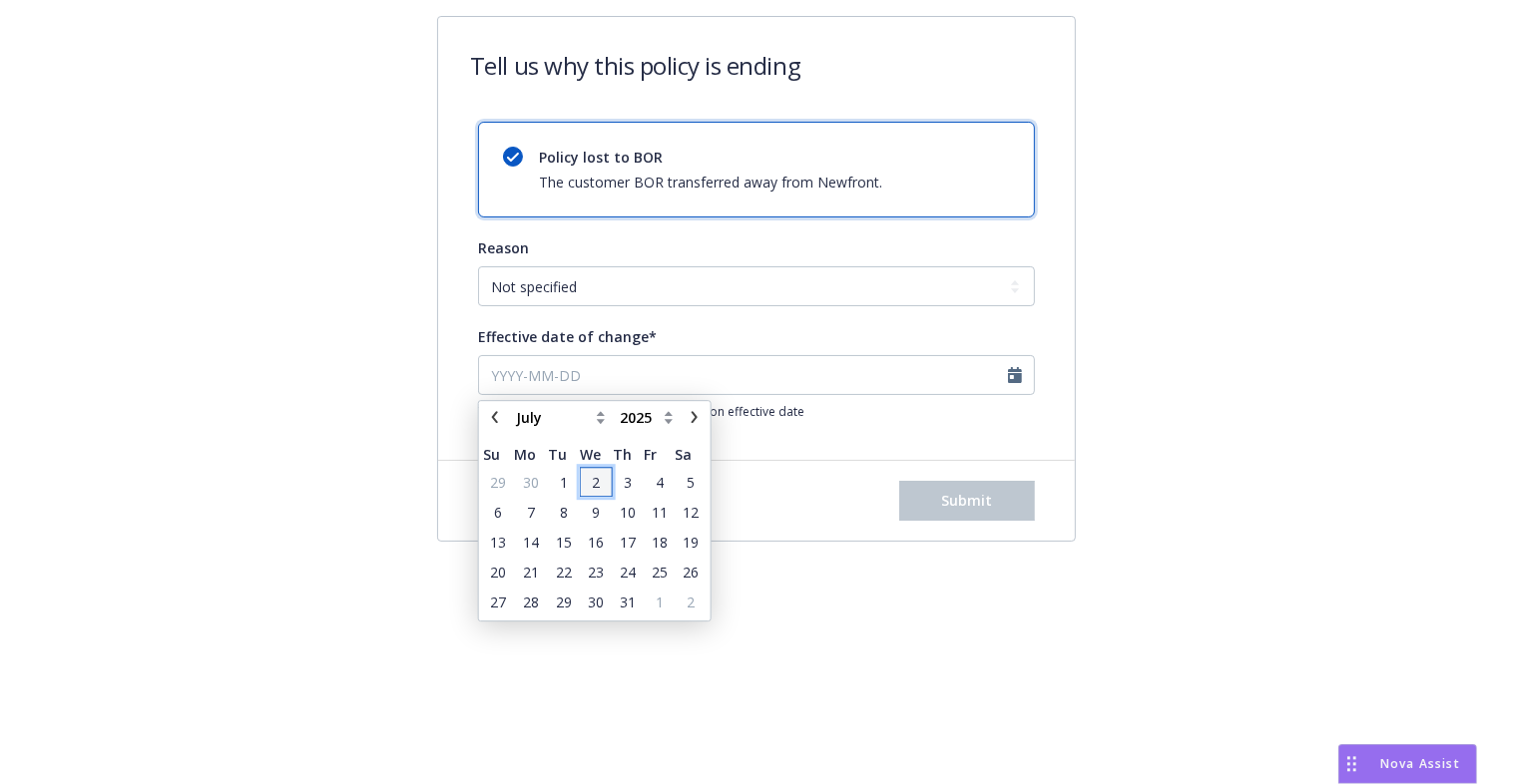 click on "2" at bounding box center (596, 482) 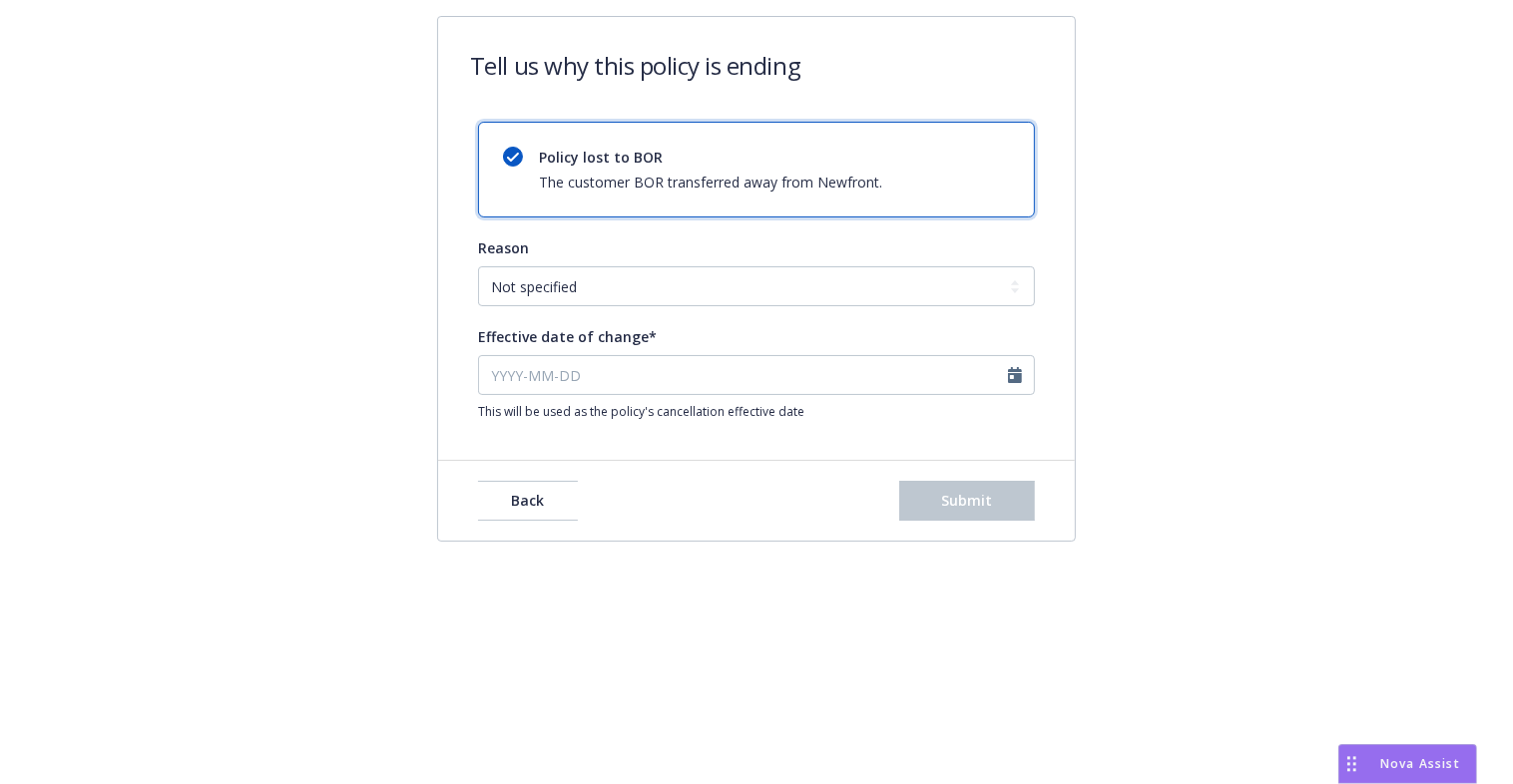 type on "[DATE]" 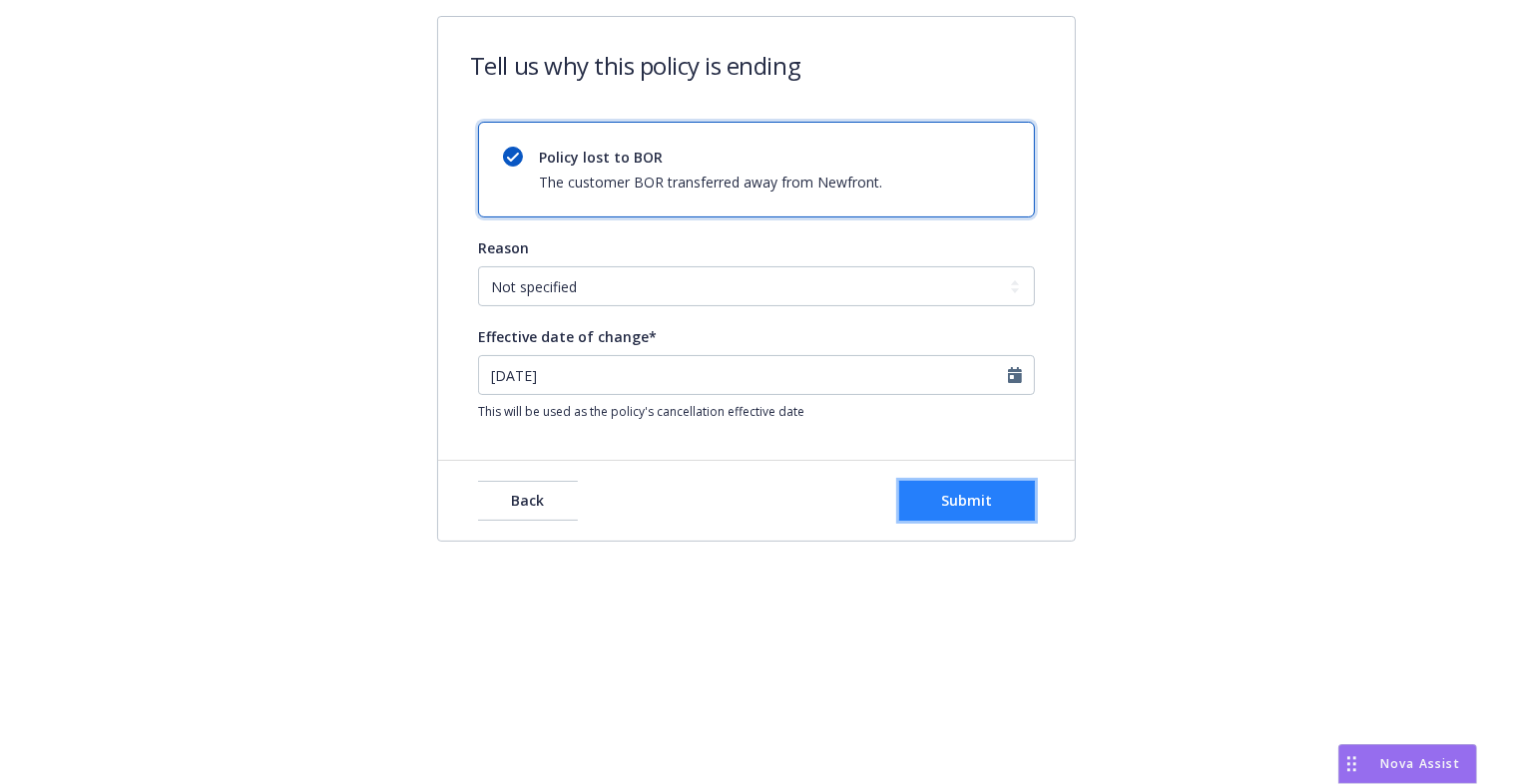 click on "Submit" at bounding box center (967, 501) 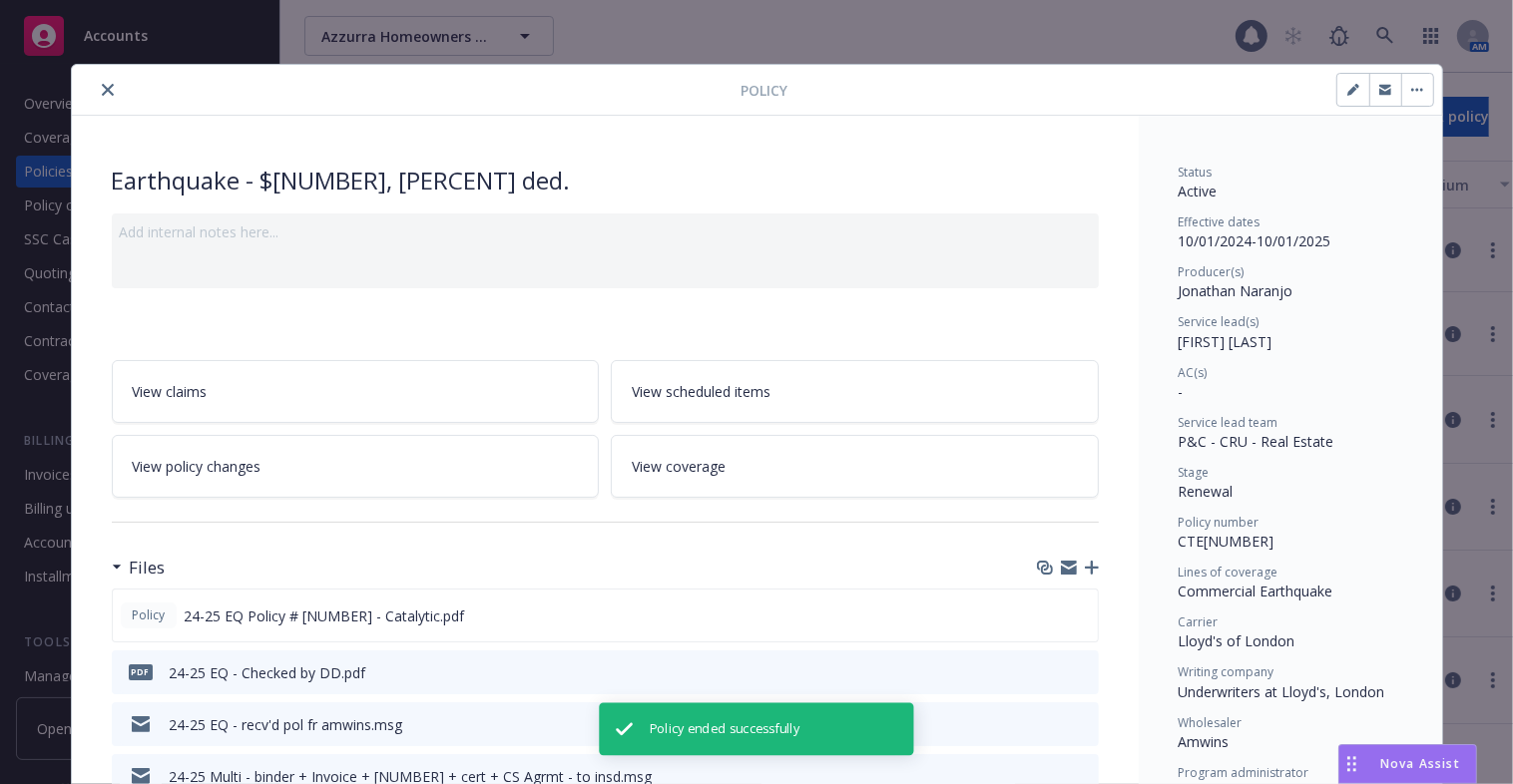 scroll, scrollTop: 60, scrollLeft: 0, axis: vertical 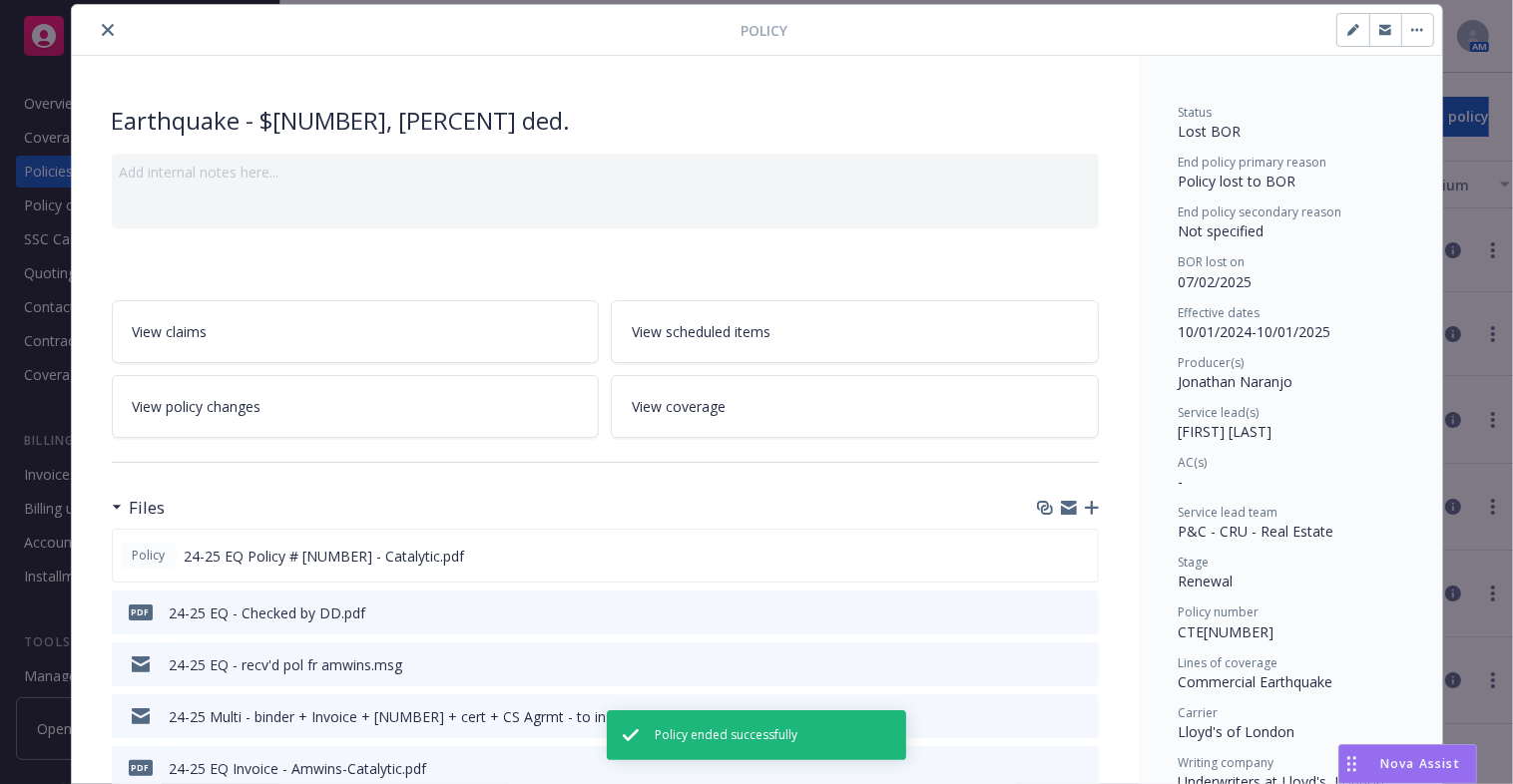 click 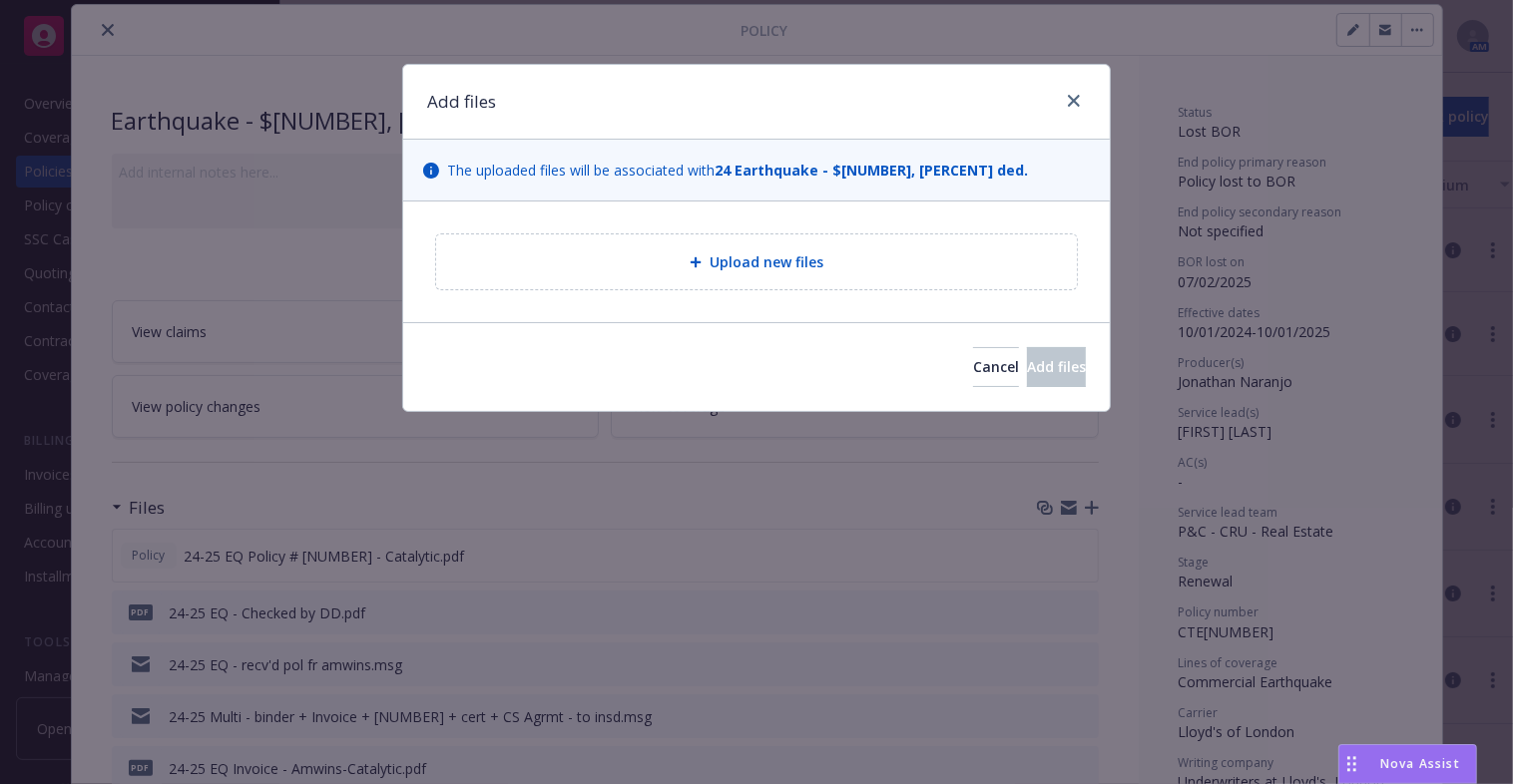type on "x" 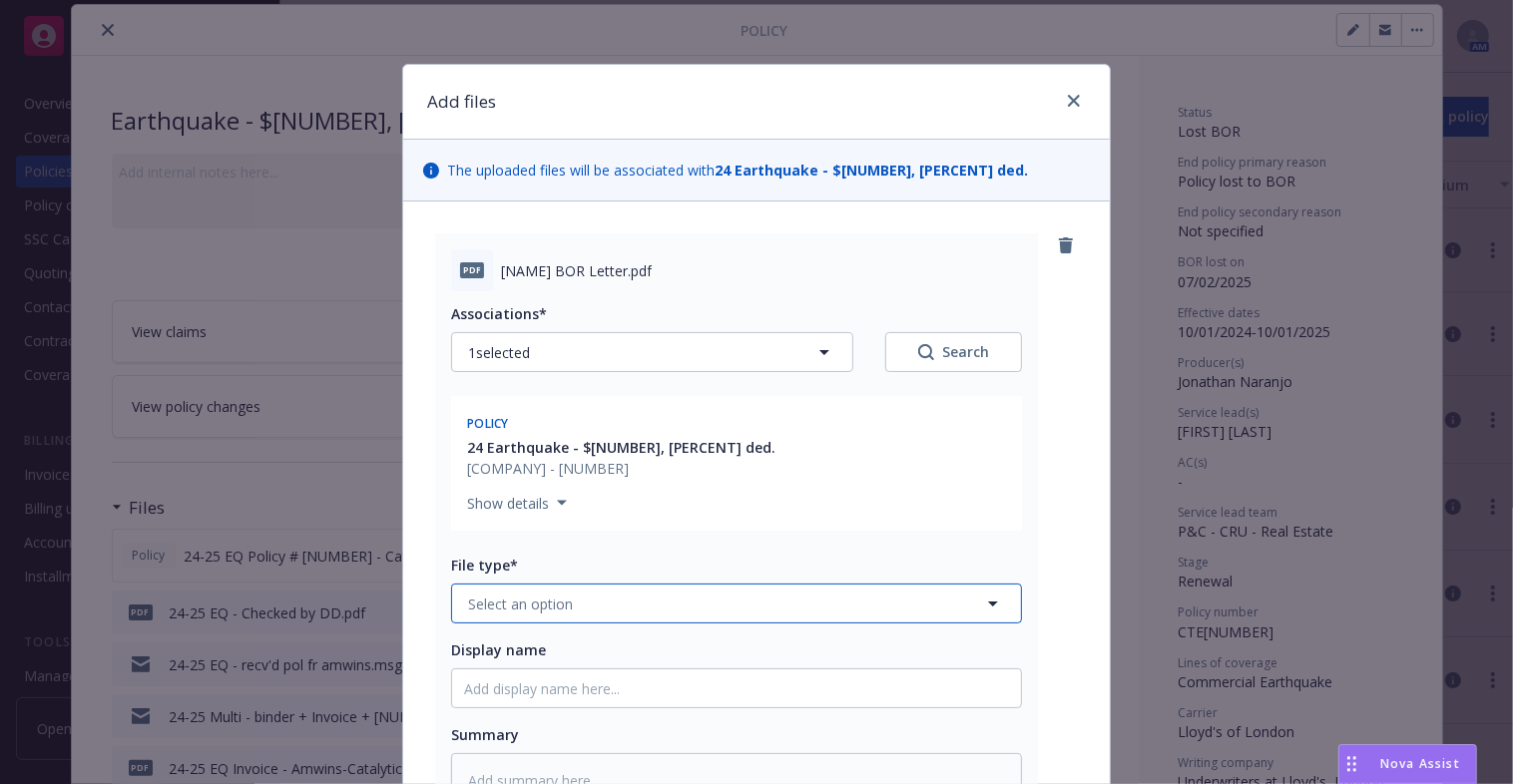 click on "Select an option" at bounding box center [737, 603] 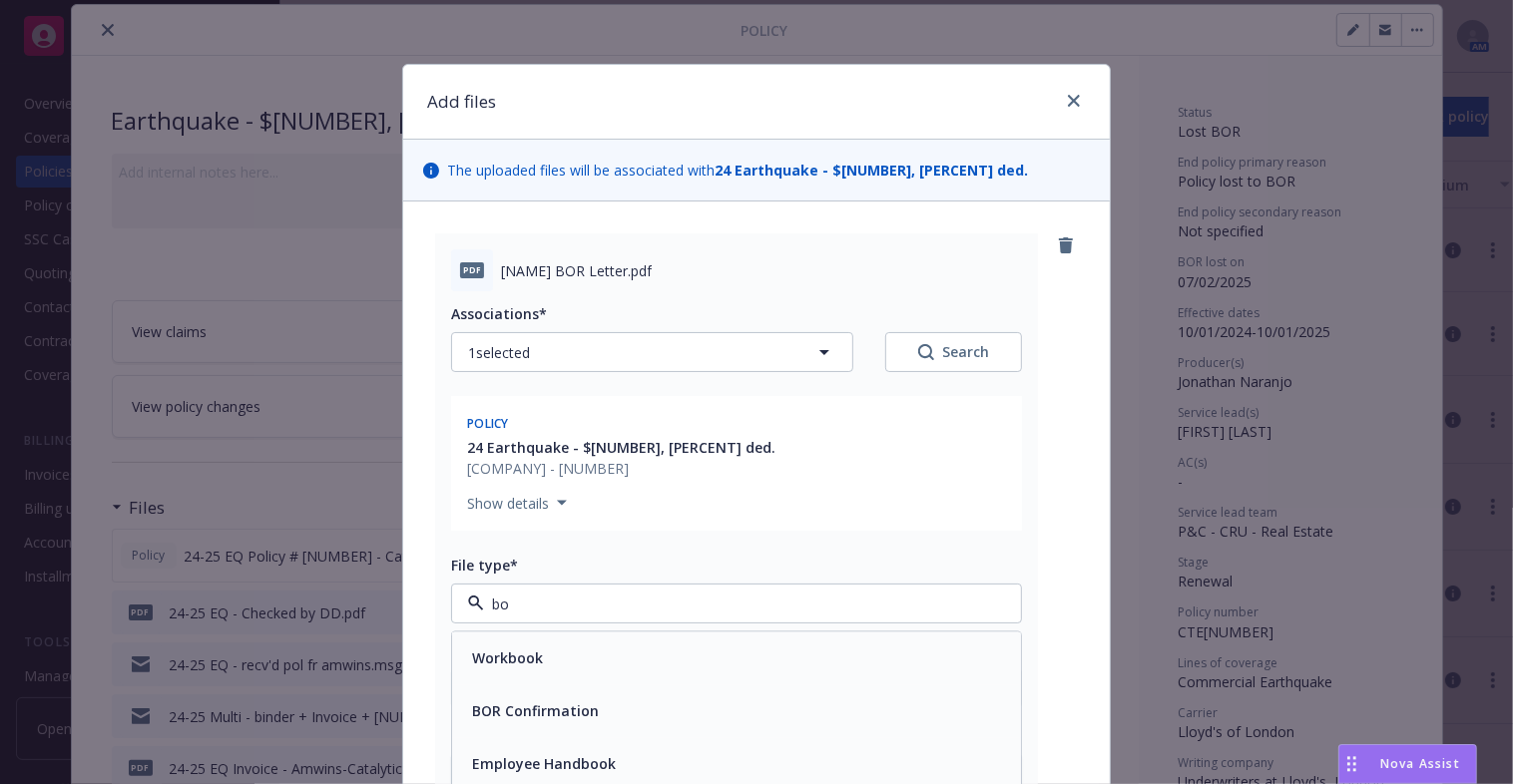 type on "bor" 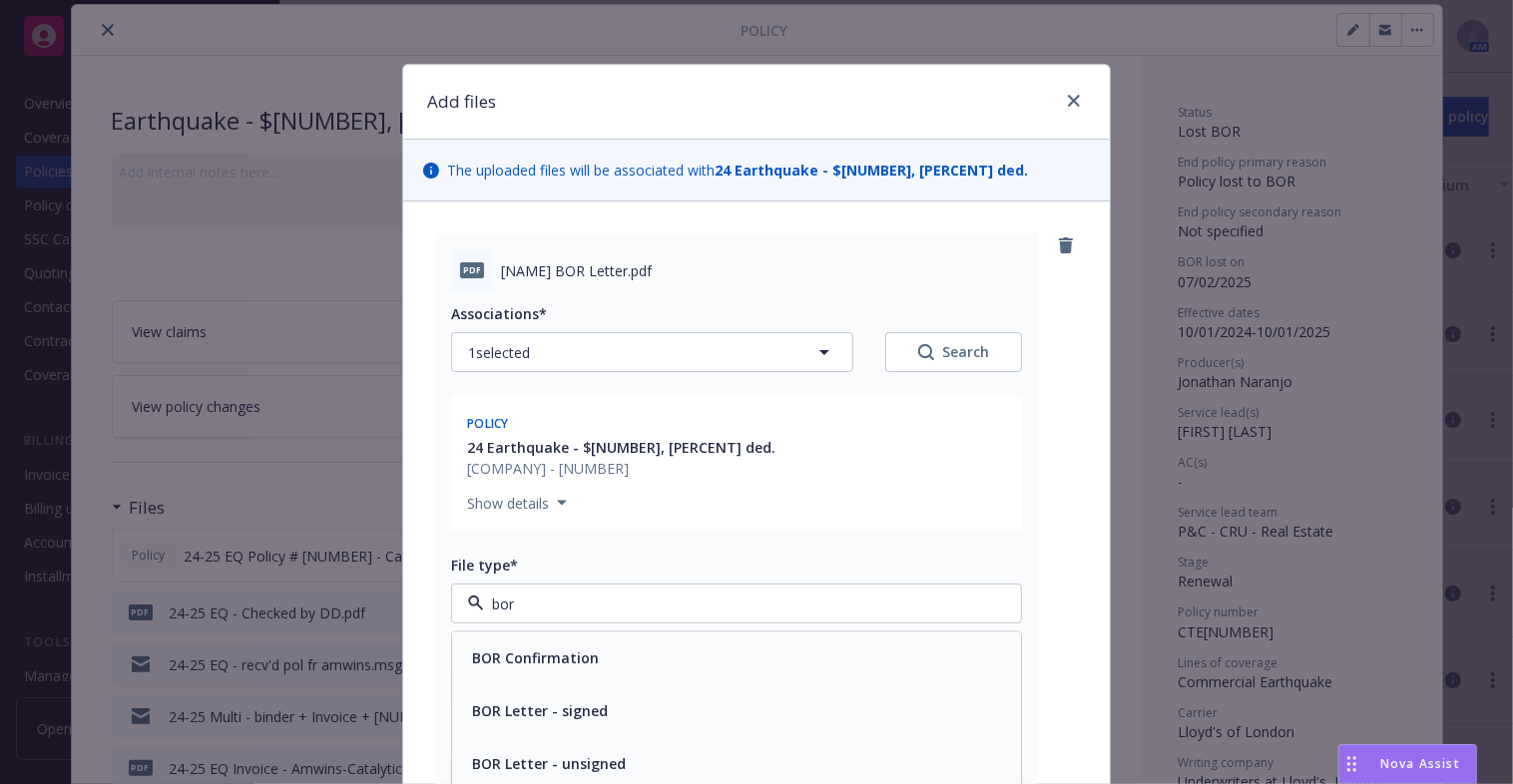 click on "BOR Letter - signed" at bounding box center (737, 711) 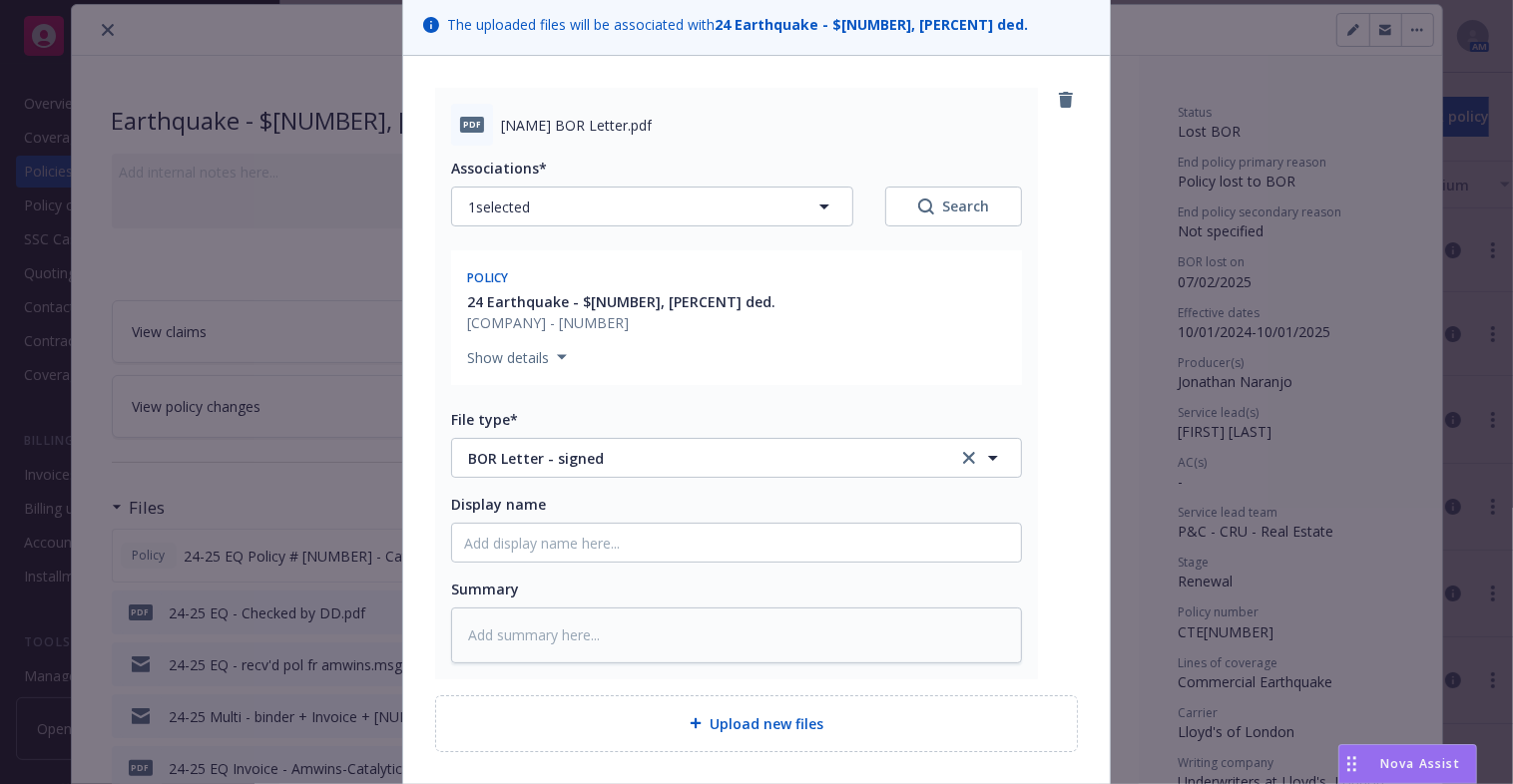 scroll, scrollTop: 300, scrollLeft: 0, axis: vertical 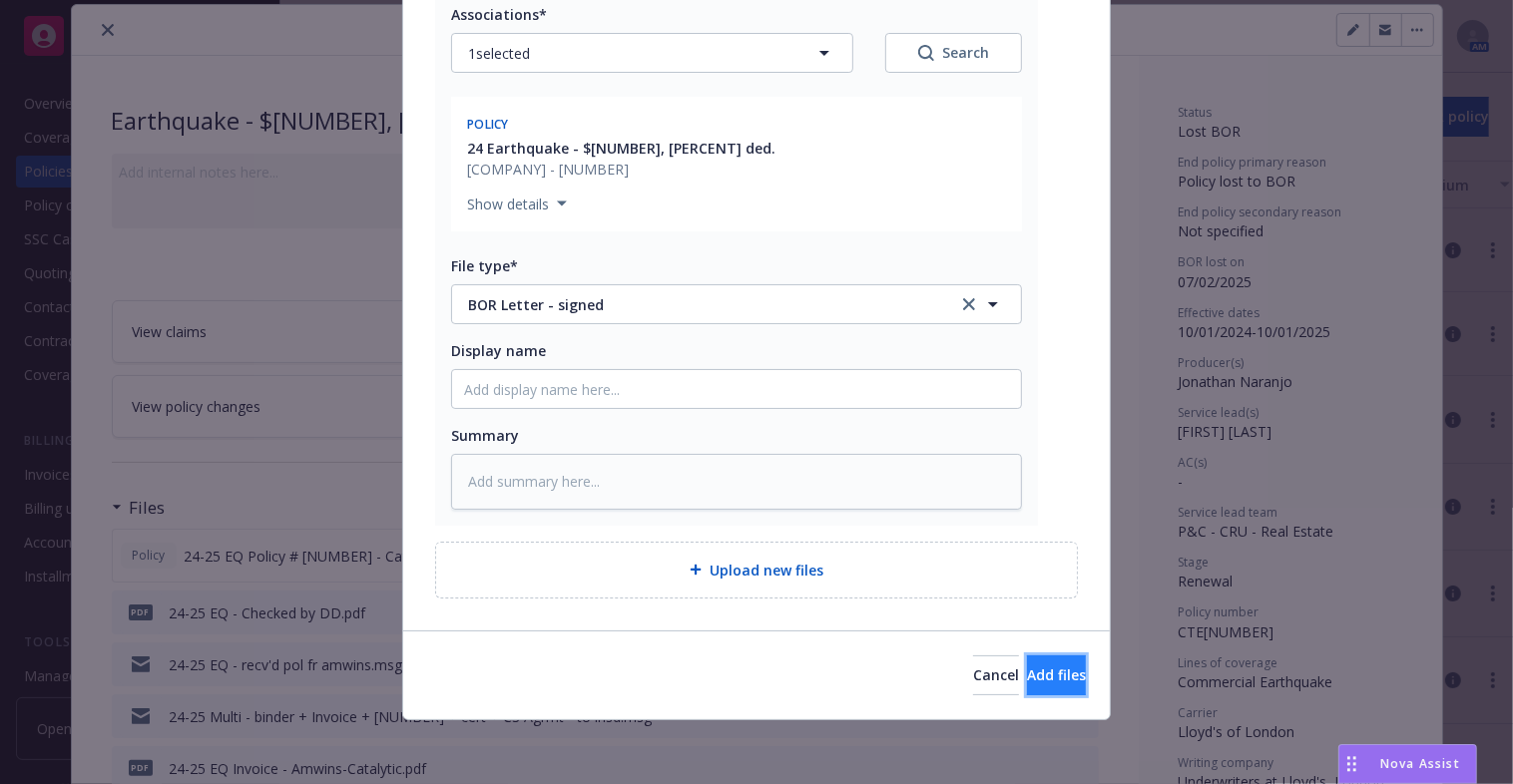 click on "Add files" at bounding box center [1056, 674] 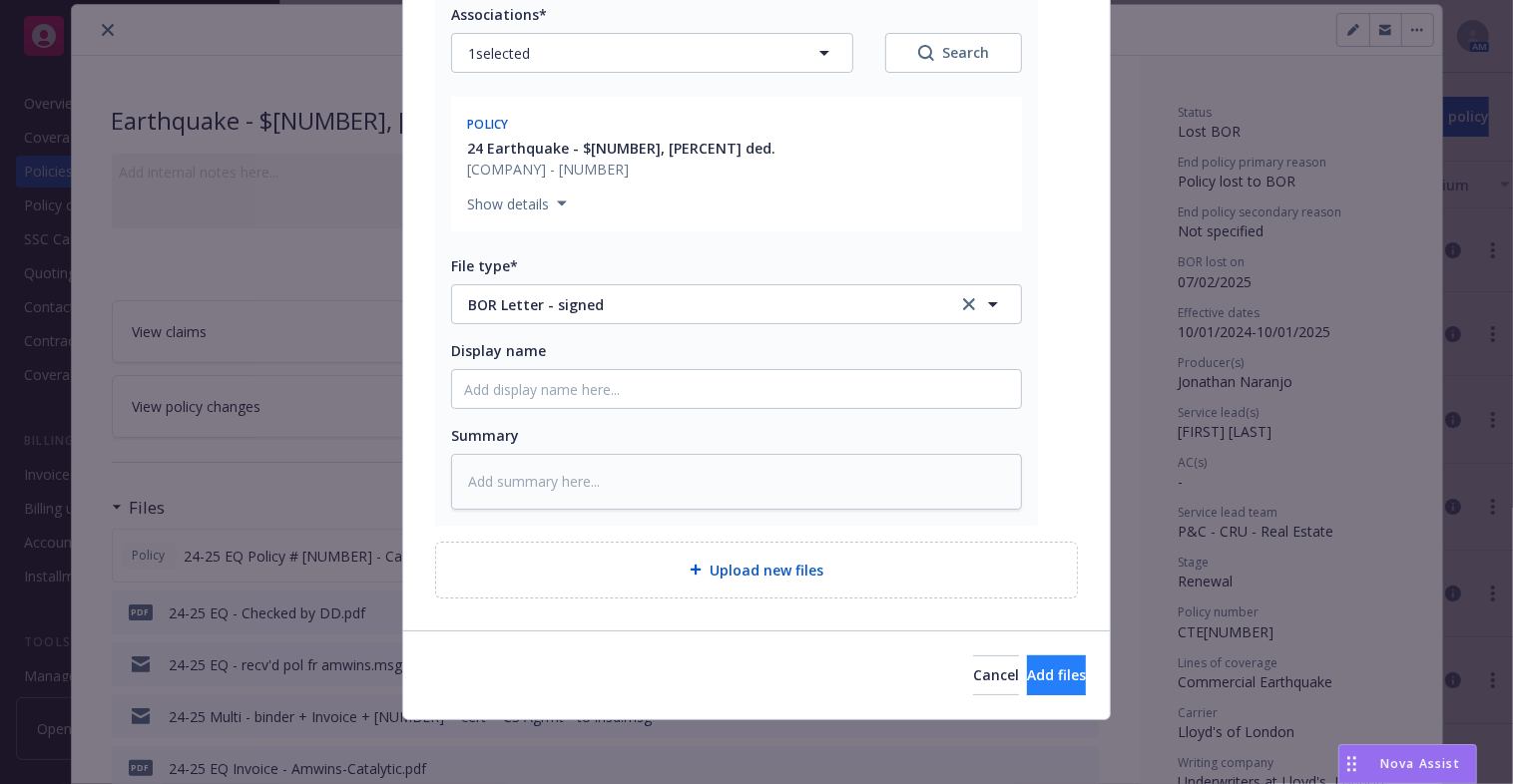scroll, scrollTop: 226, scrollLeft: 0, axis: vertical 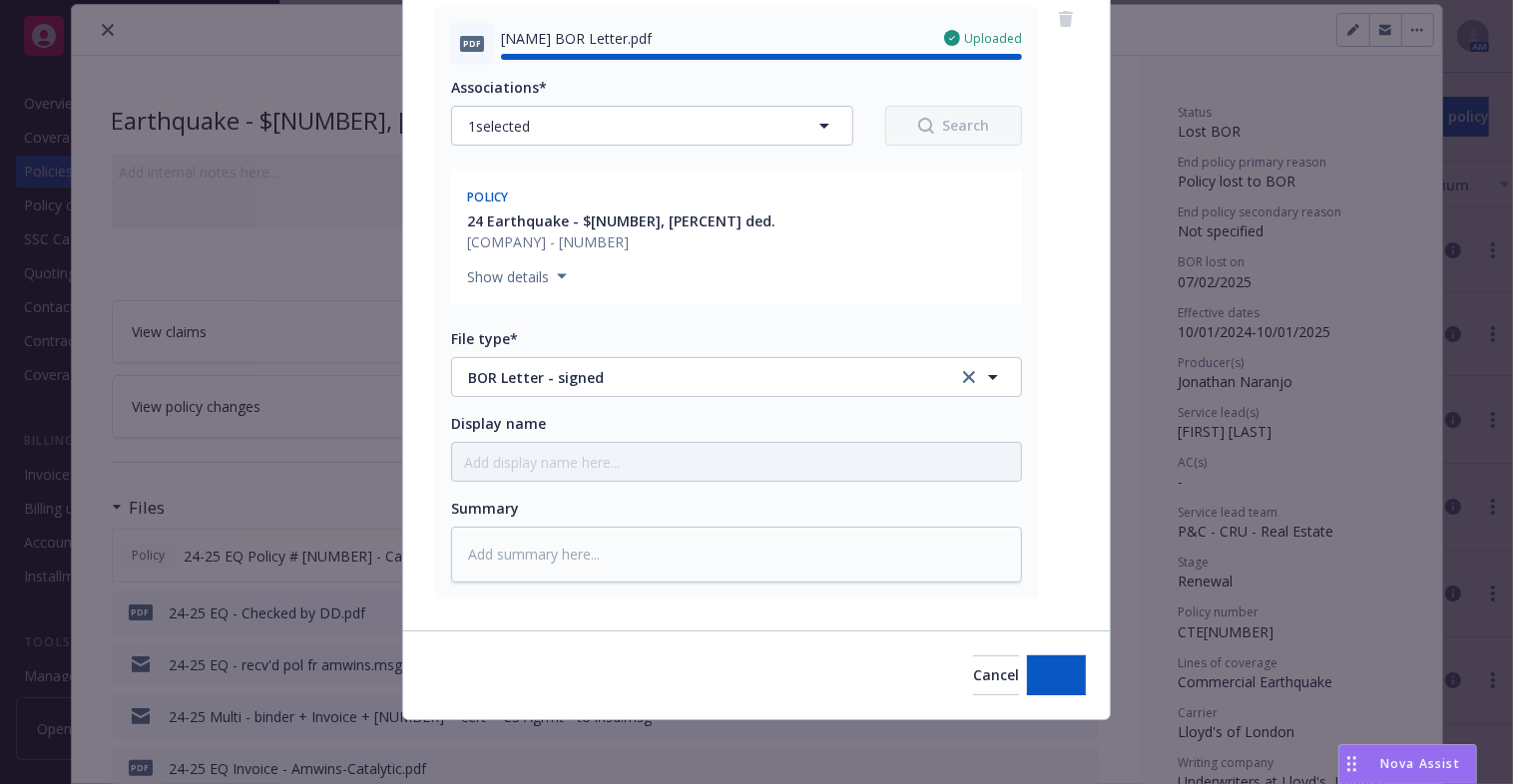 type on "x" 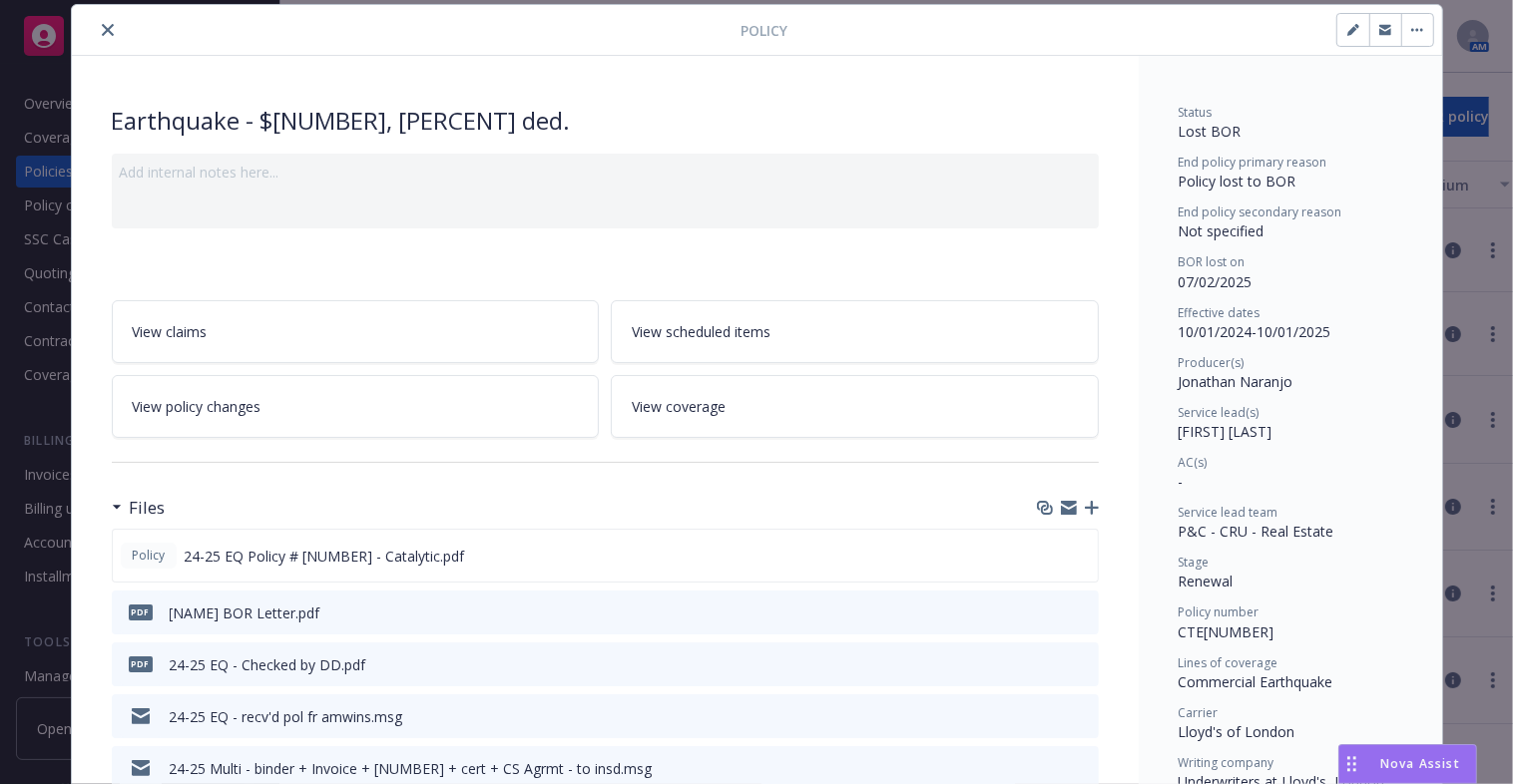 click 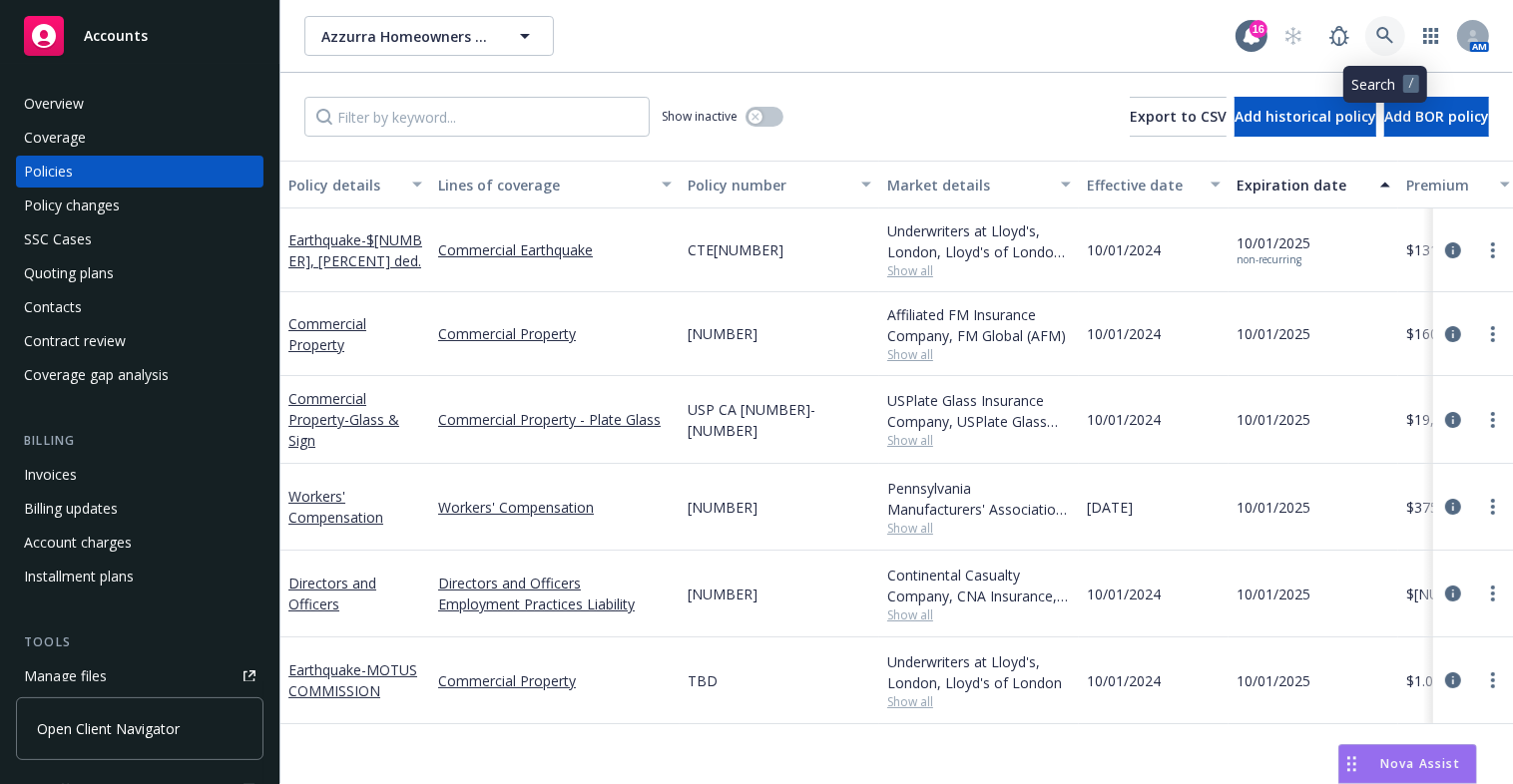 click 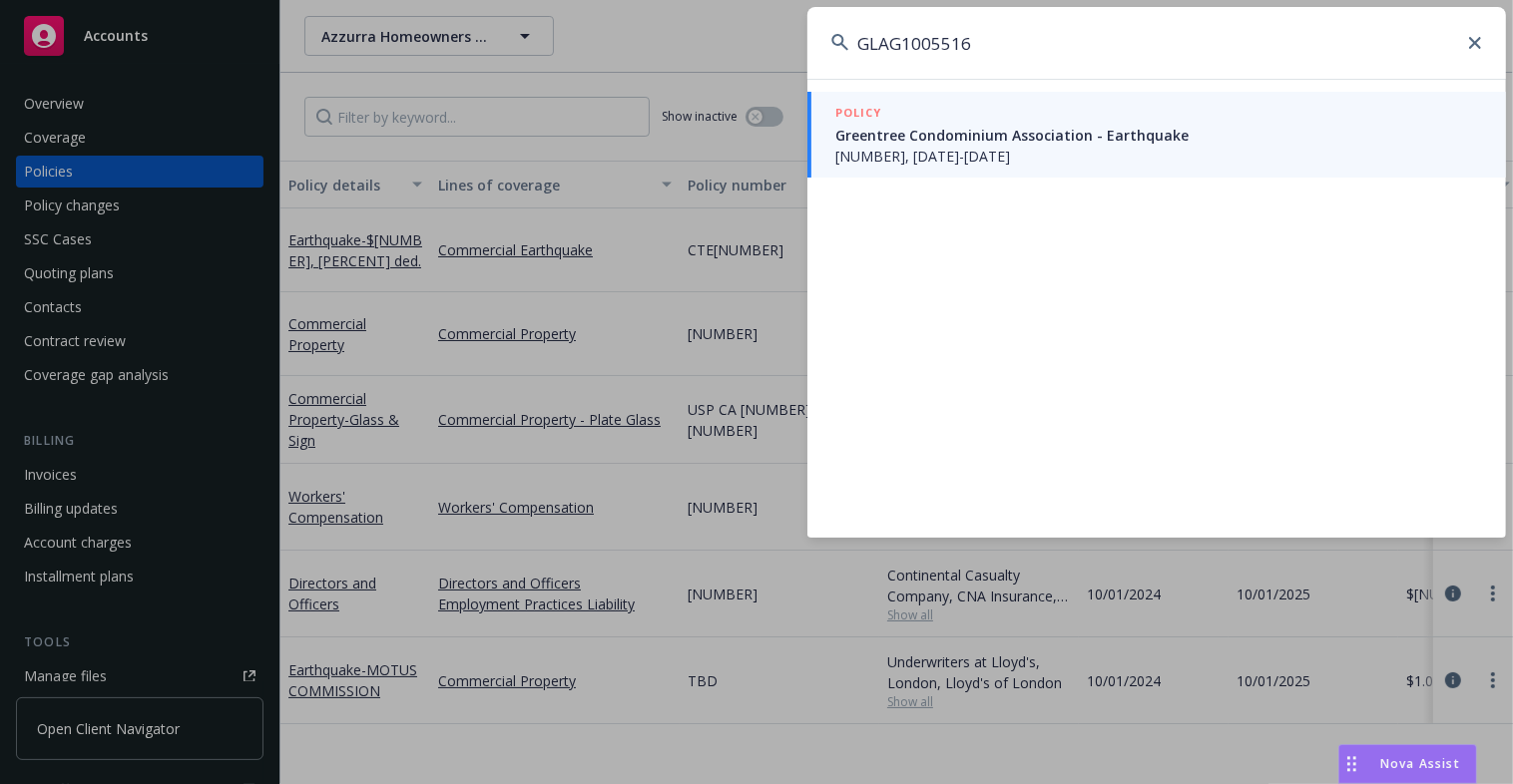 type on "GLAG1005516" 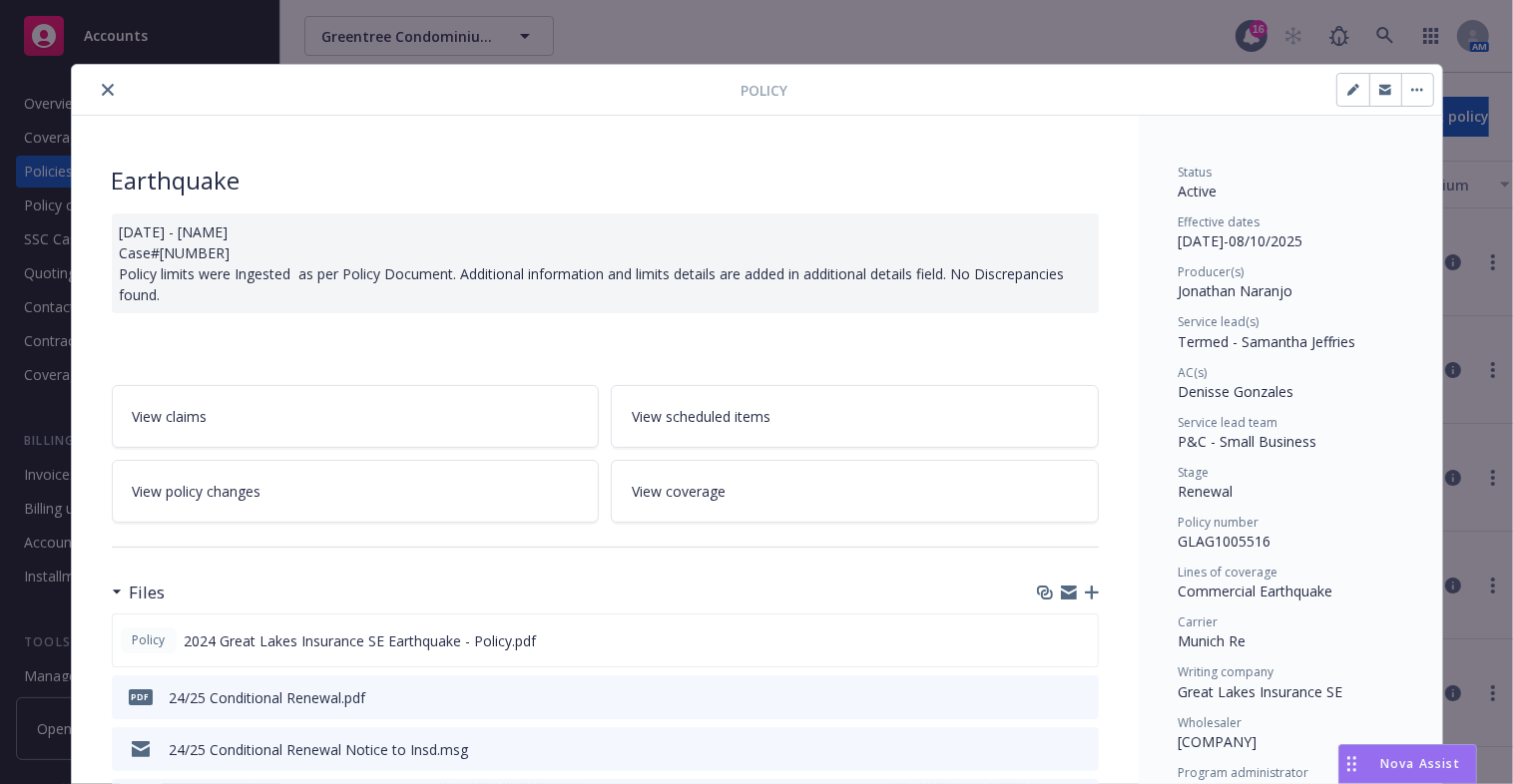 click at bounding box center [1417, 90] 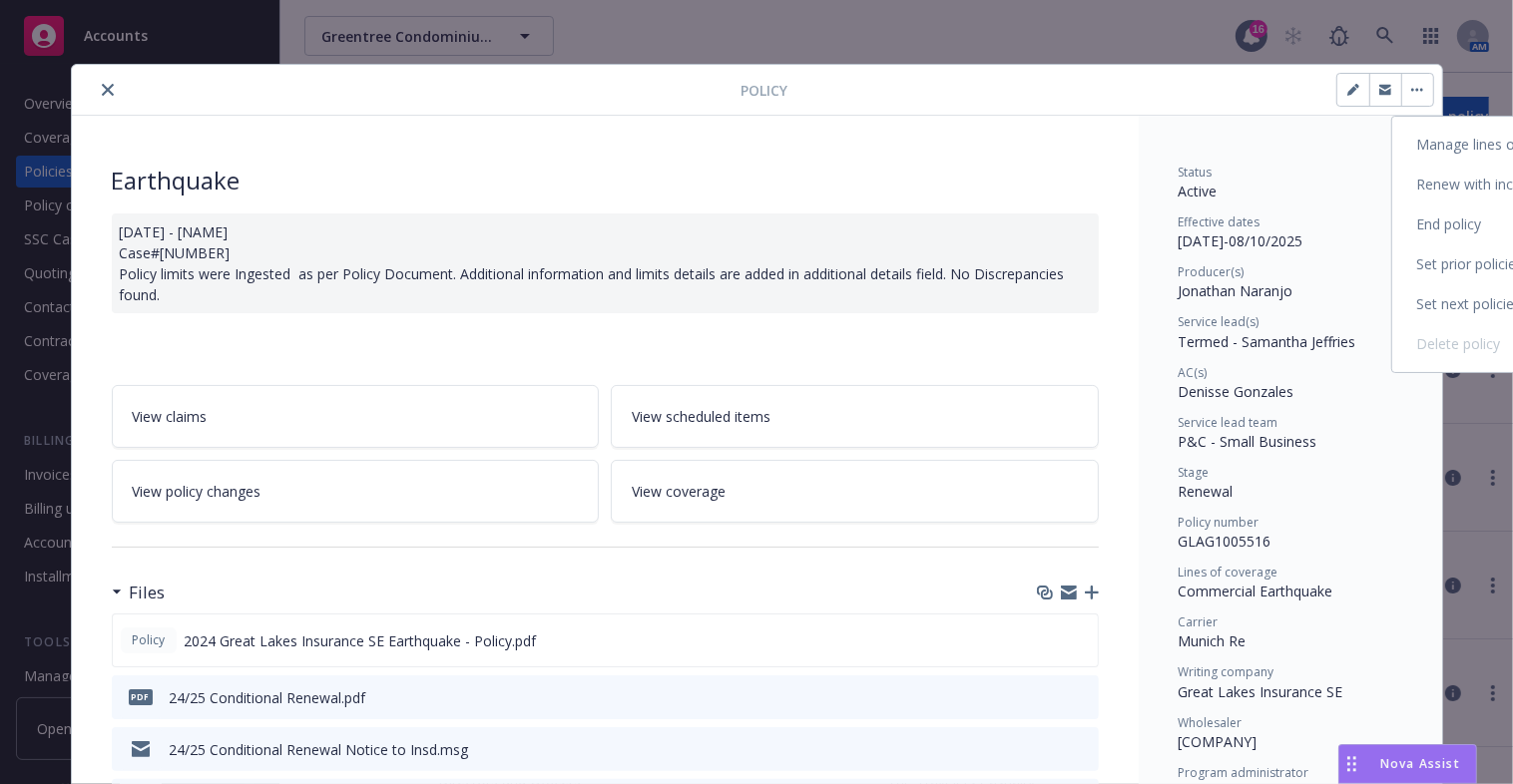 click on "End policy" at bounding box center [1508, 224] 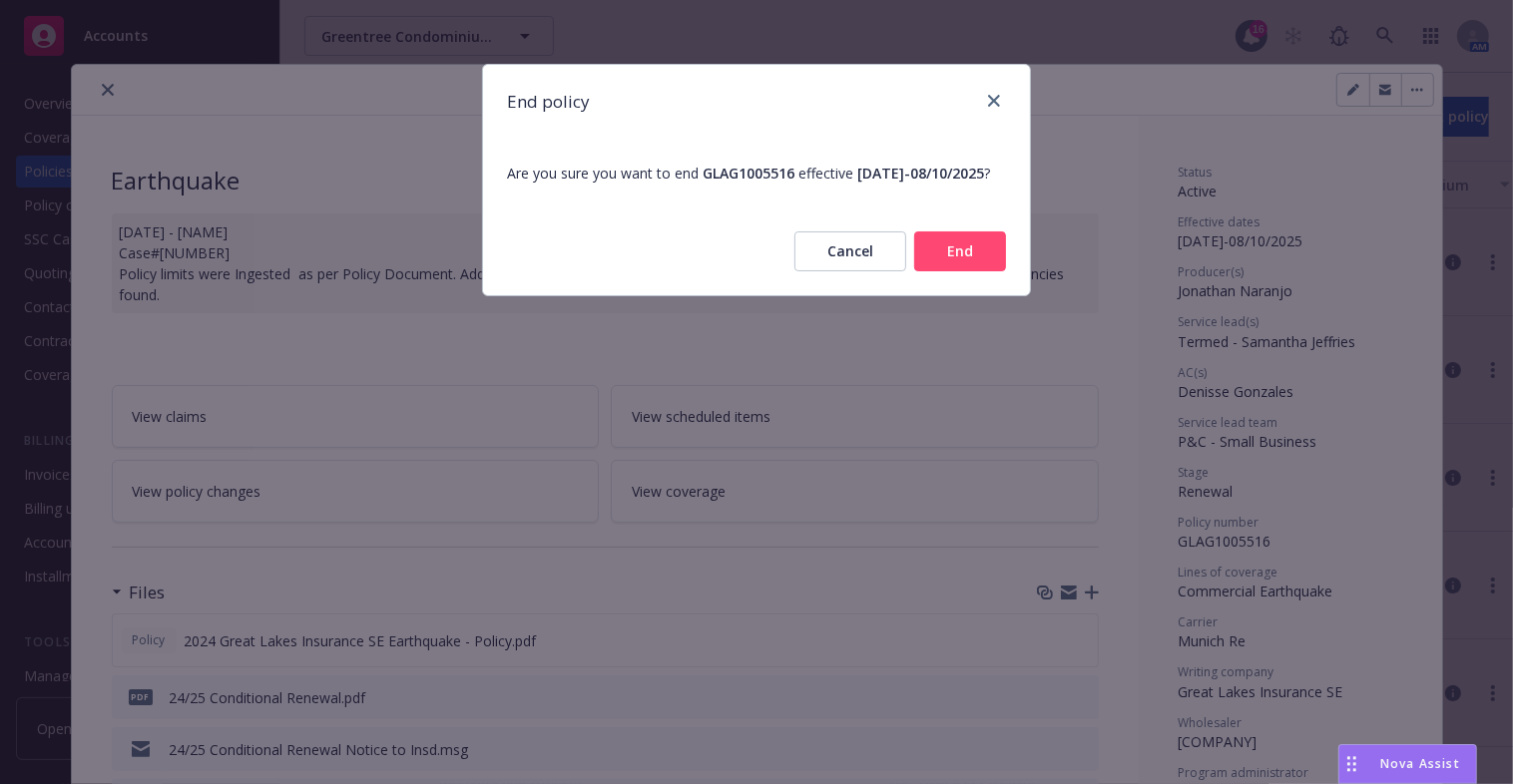 click on "End" at bounding box center (960, 251) 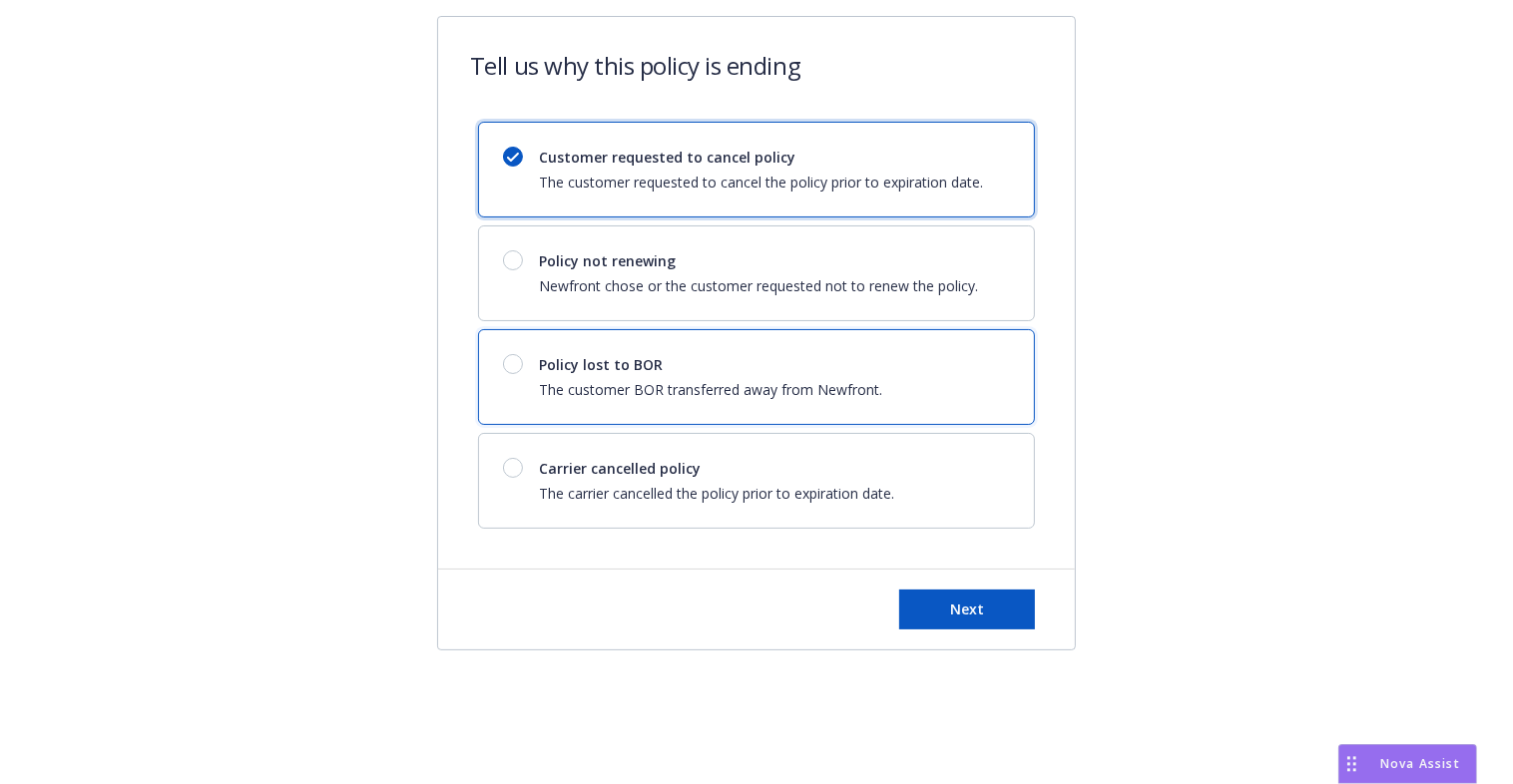 click on "Policy lost to BOR The customer BOR transferred away from Newfront." at bounding box center [711, 377] 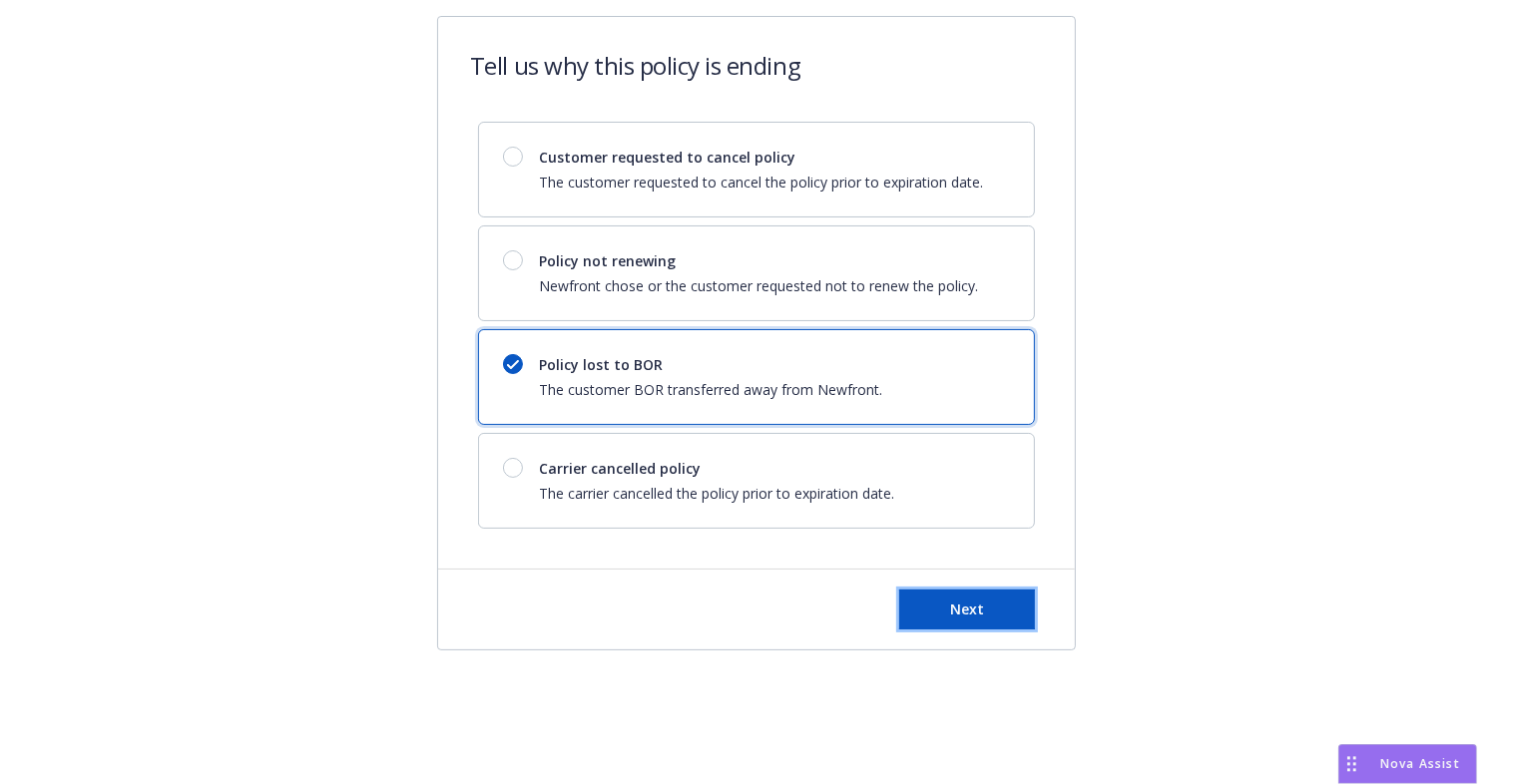 click on "Next" at bounding box center (967, 608) 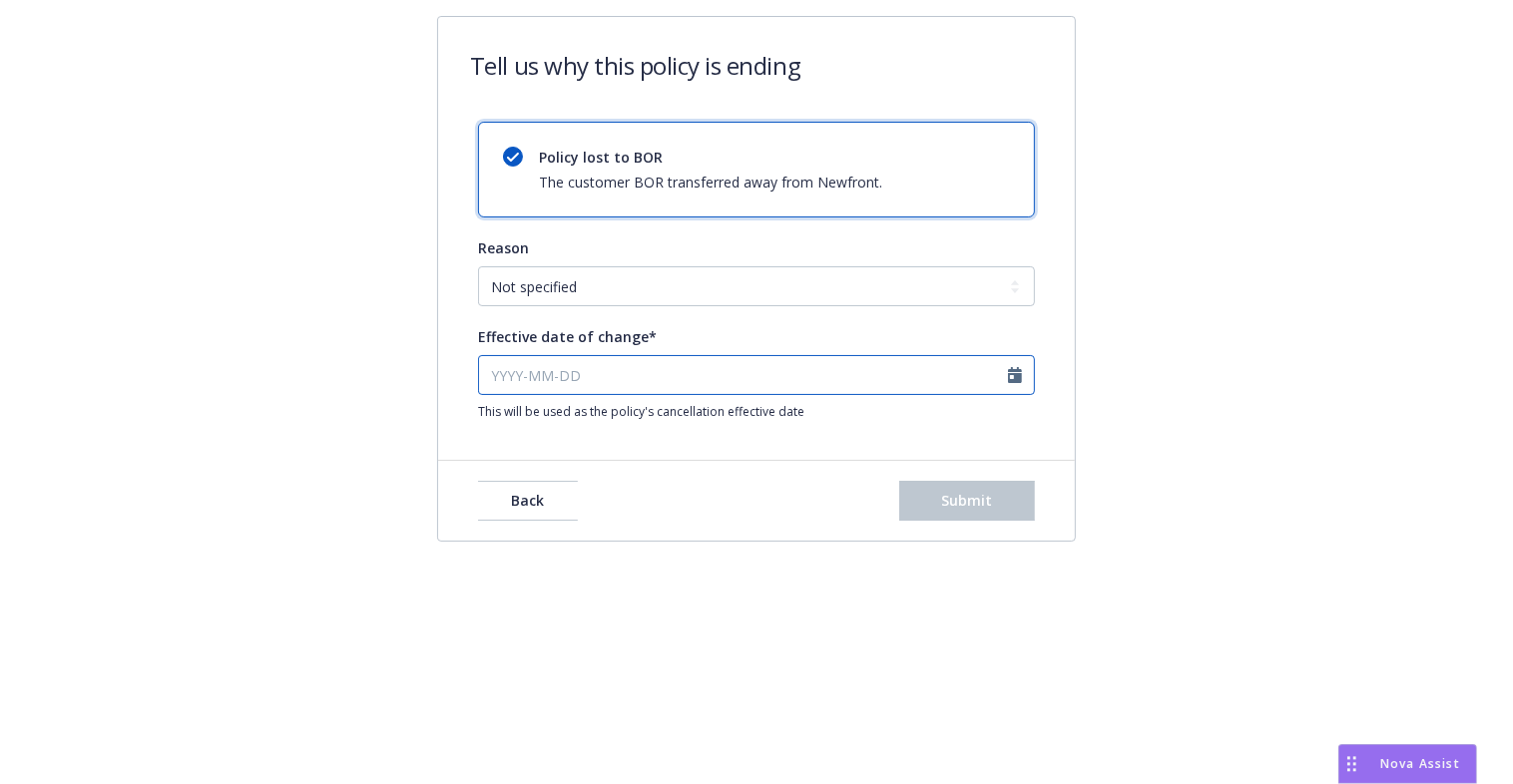 click on "Effective date of change*" at bounding box center (756, 375) 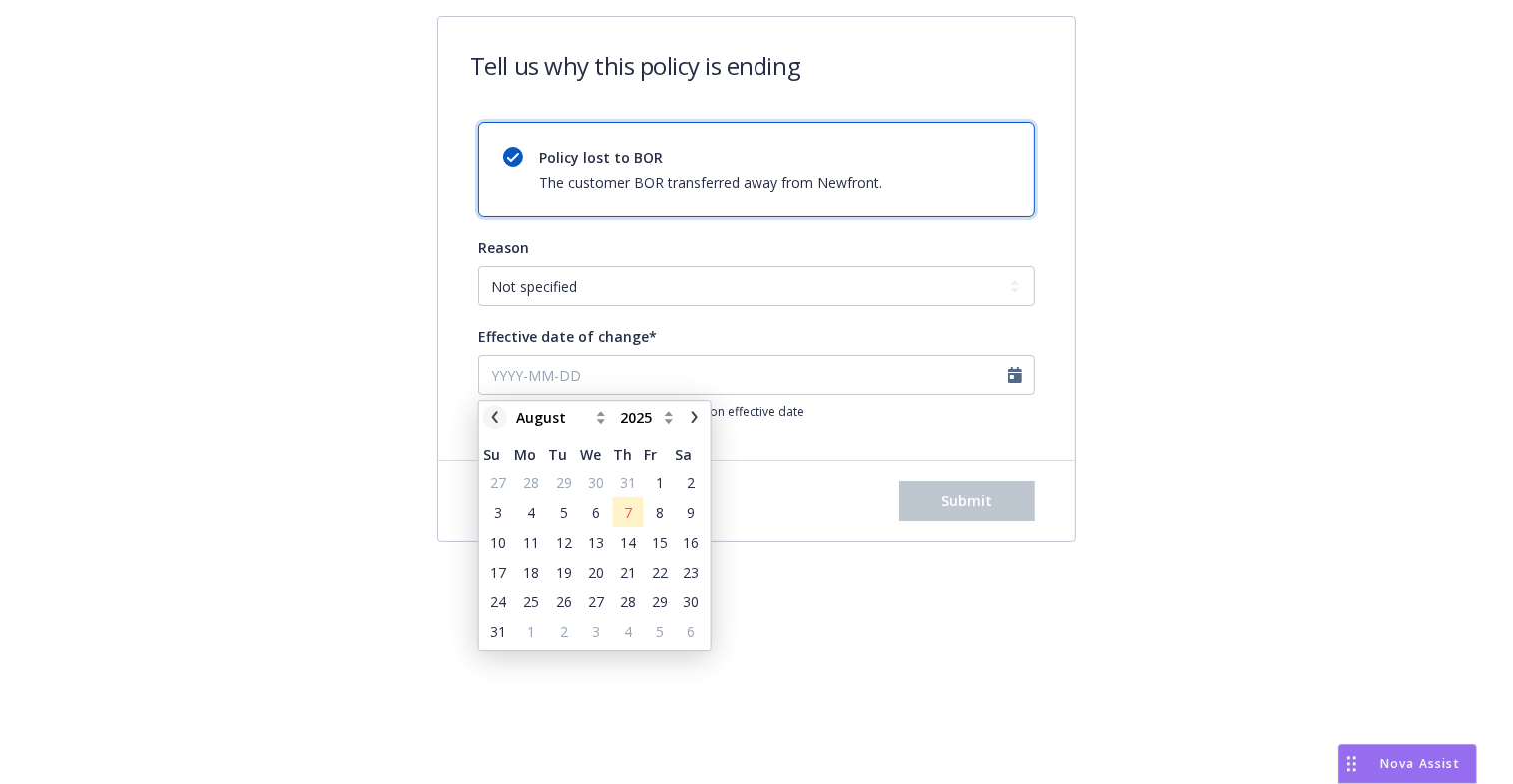 click 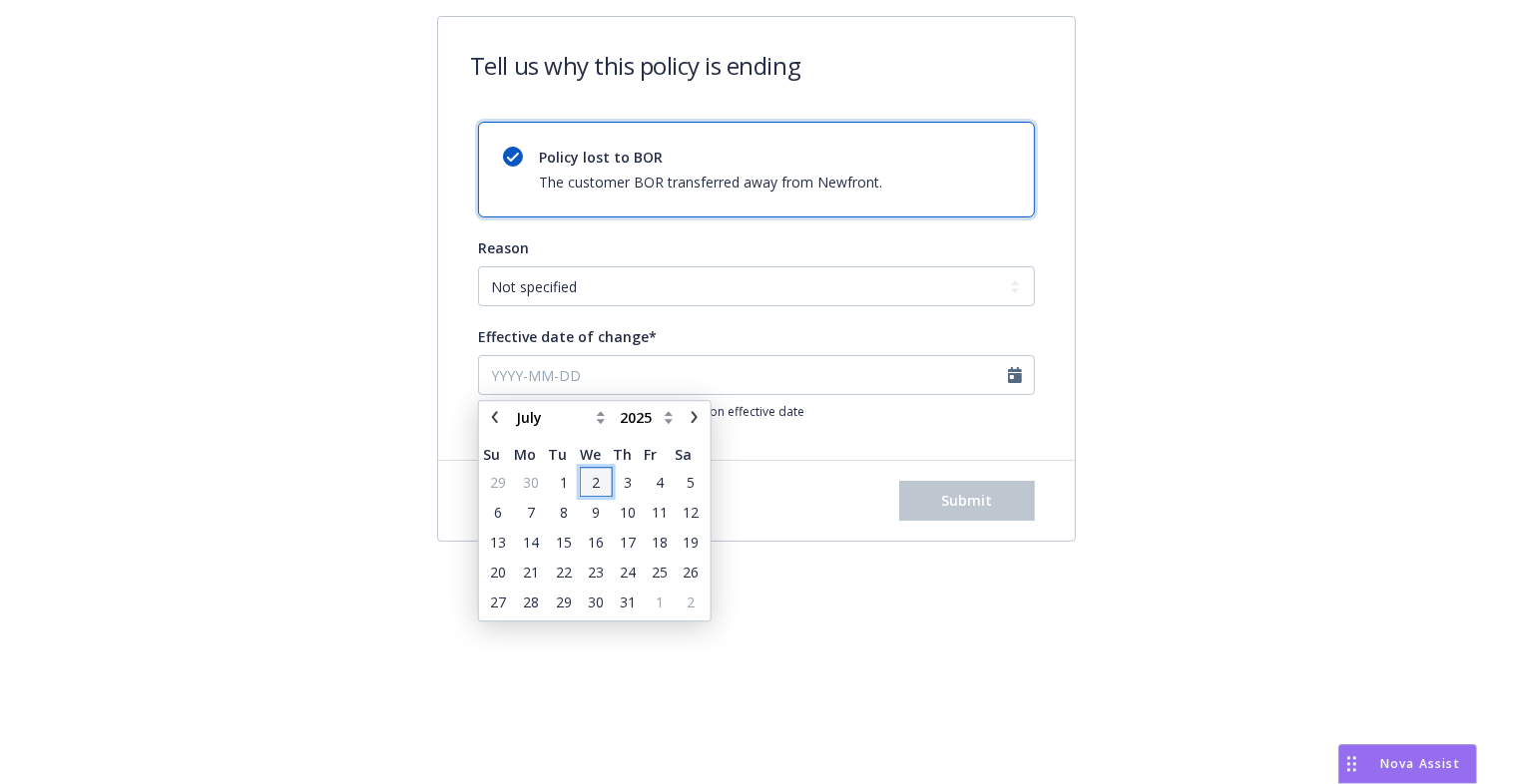 click on "2" at bounding box center (596, 482) 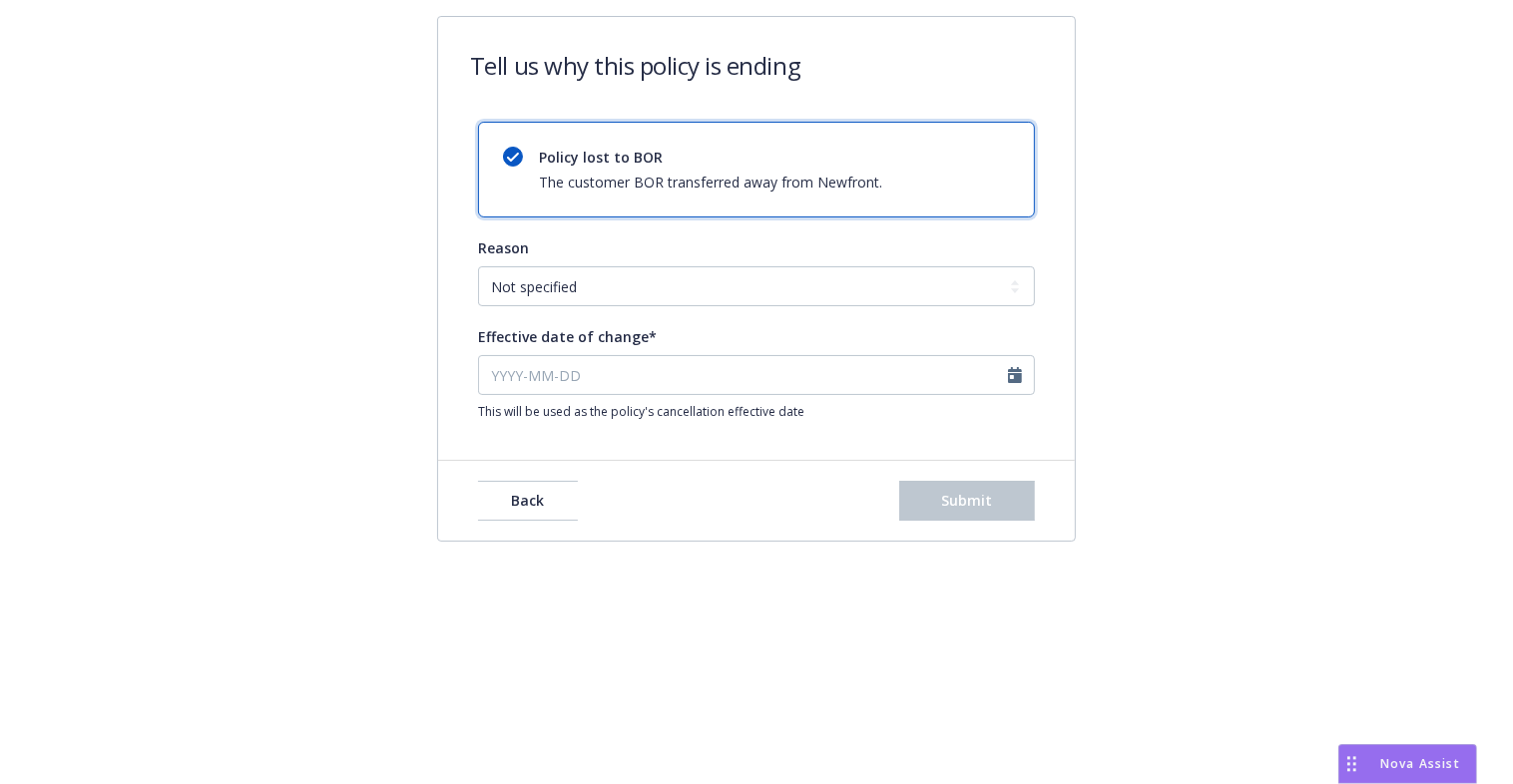 type on "[DATE]" 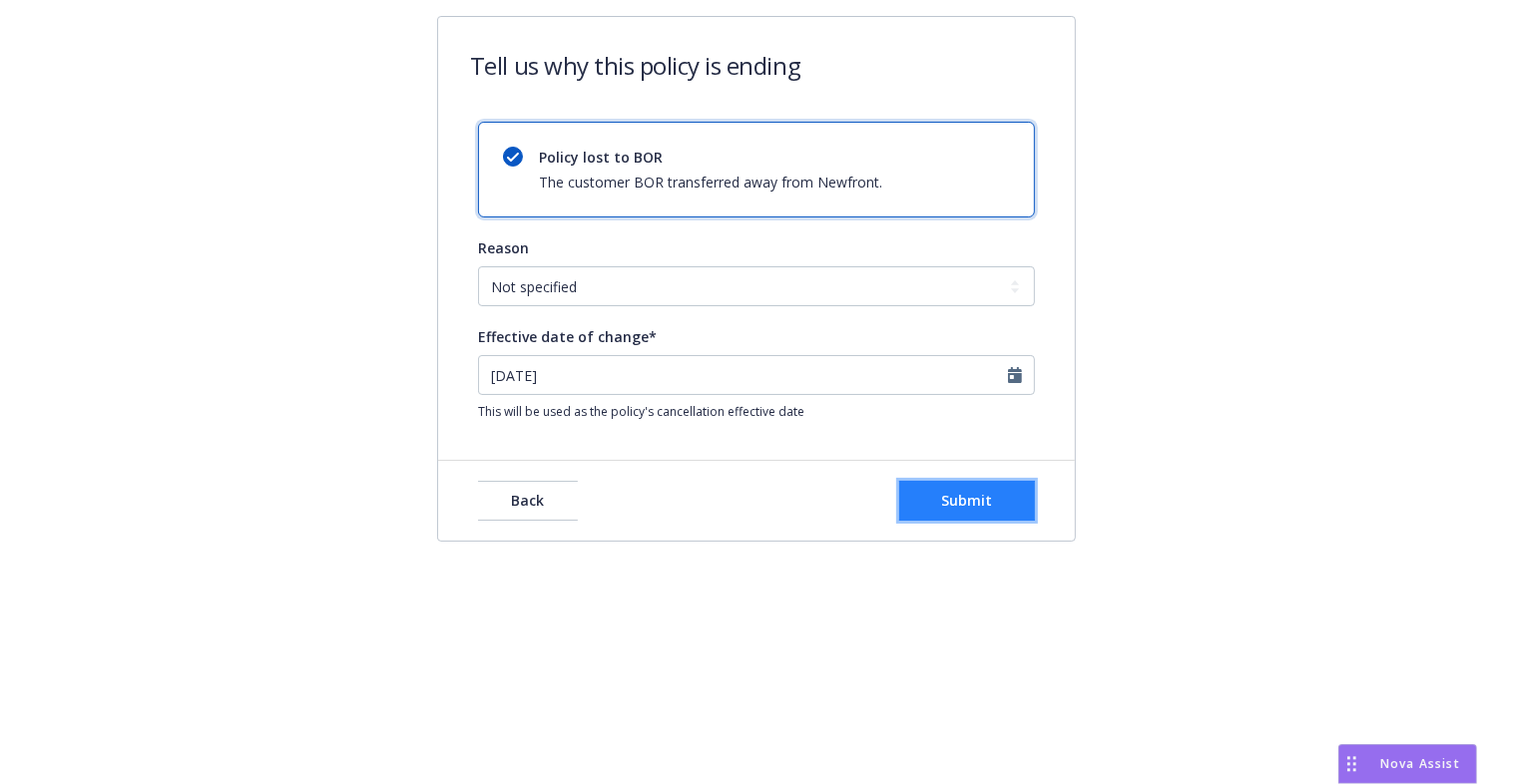 click on "Submit" at bounding box center [967, 501] 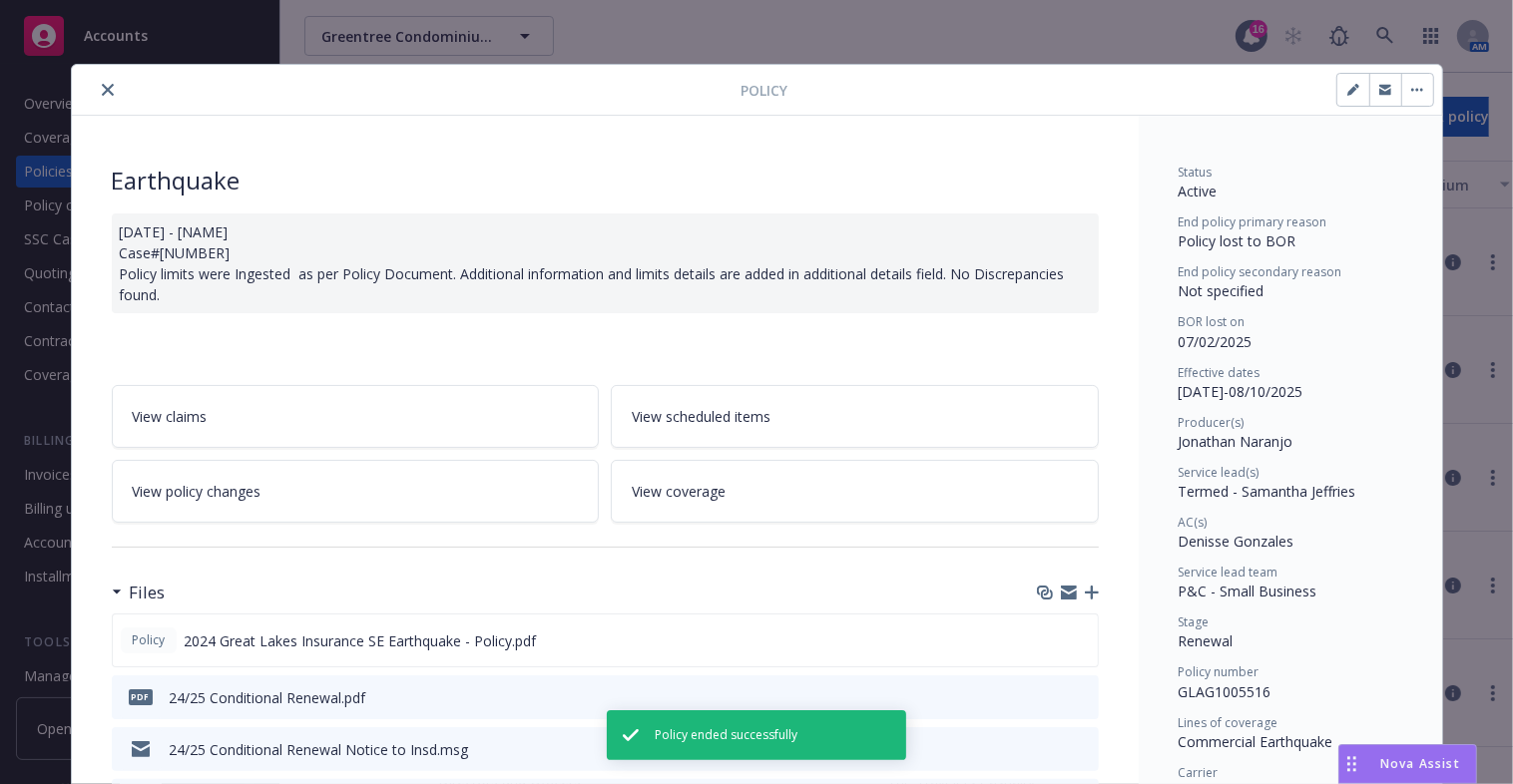 scroll, scrollTop: 60, scrollLeft: 0, axis: vertical 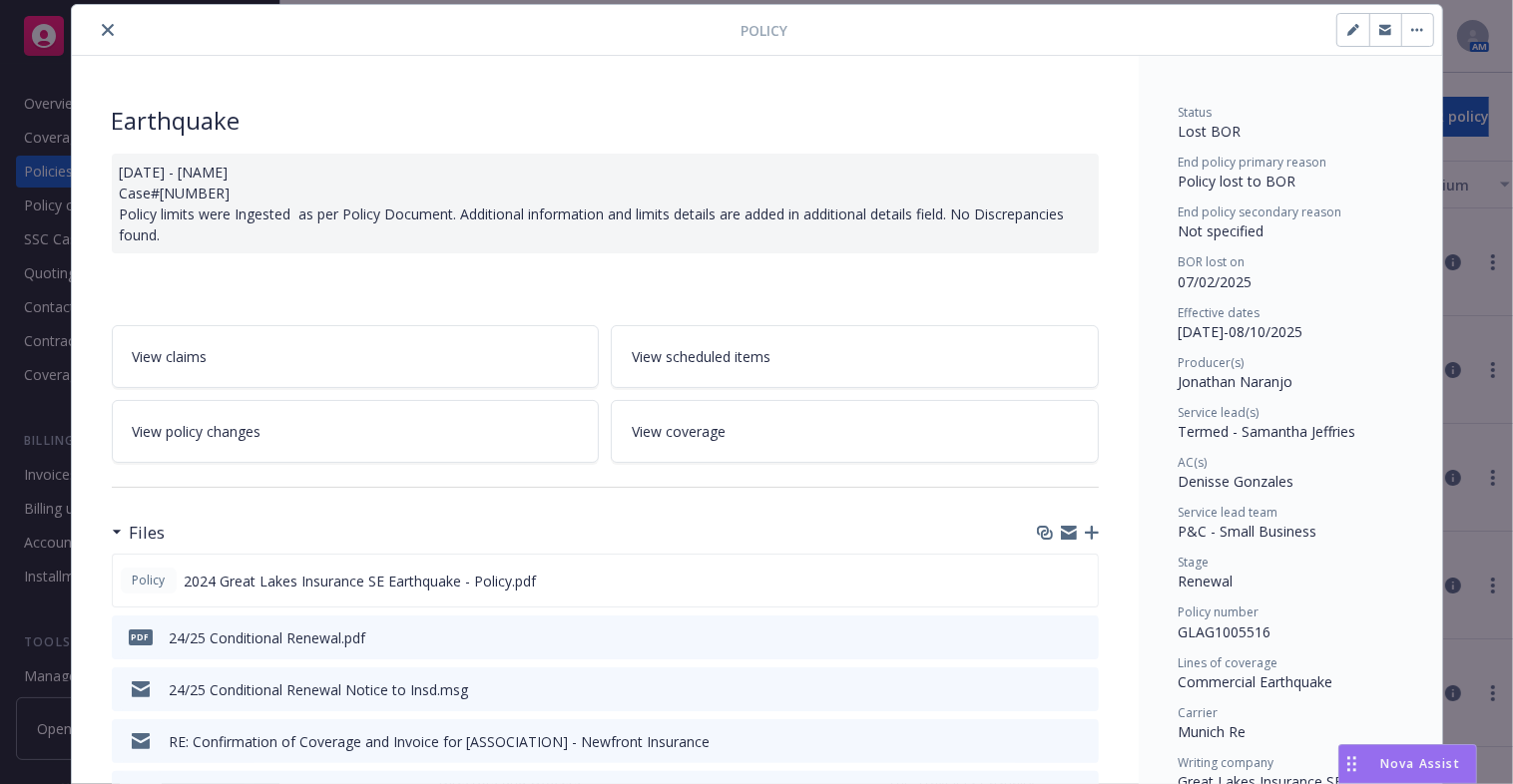 click 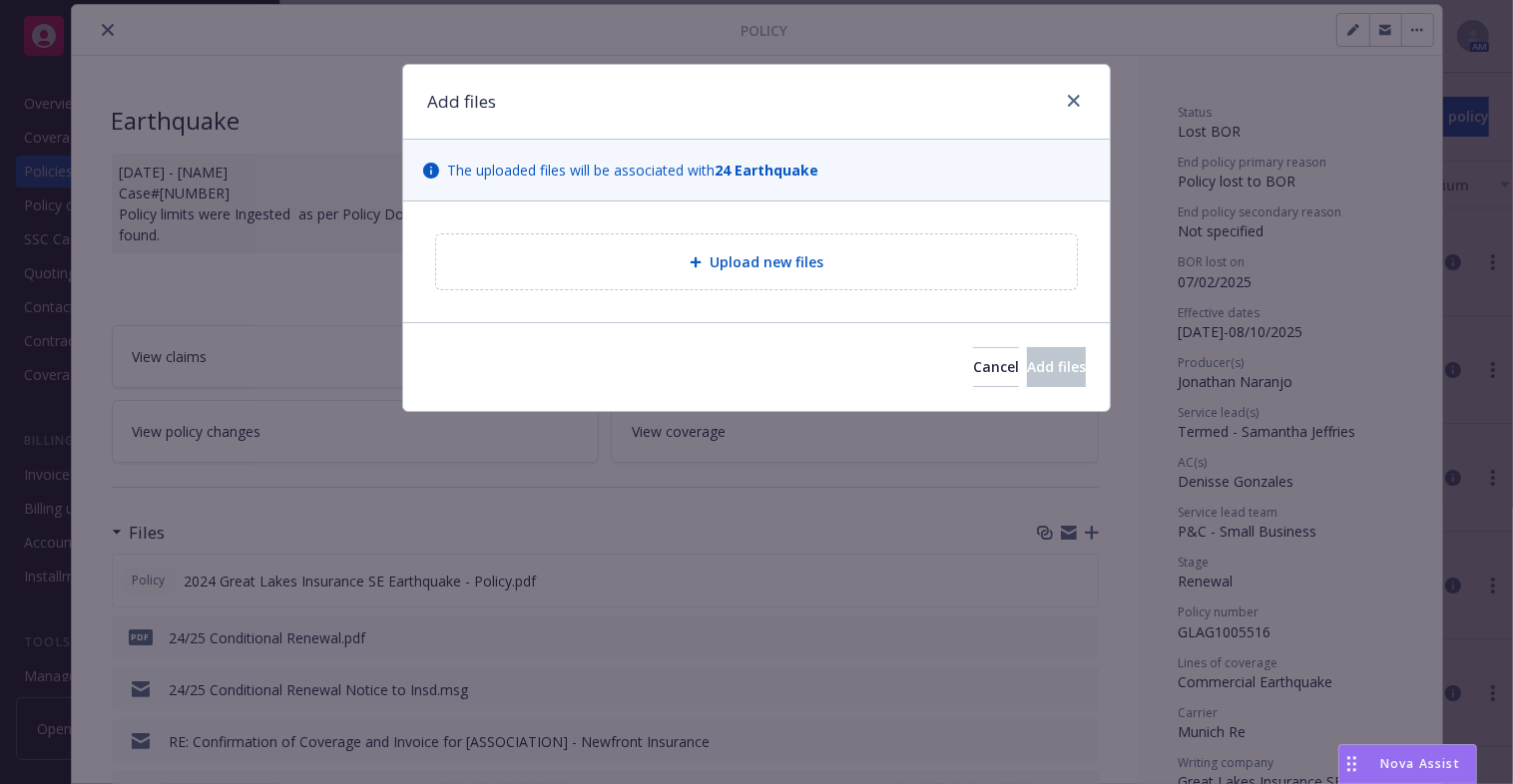type on "x" 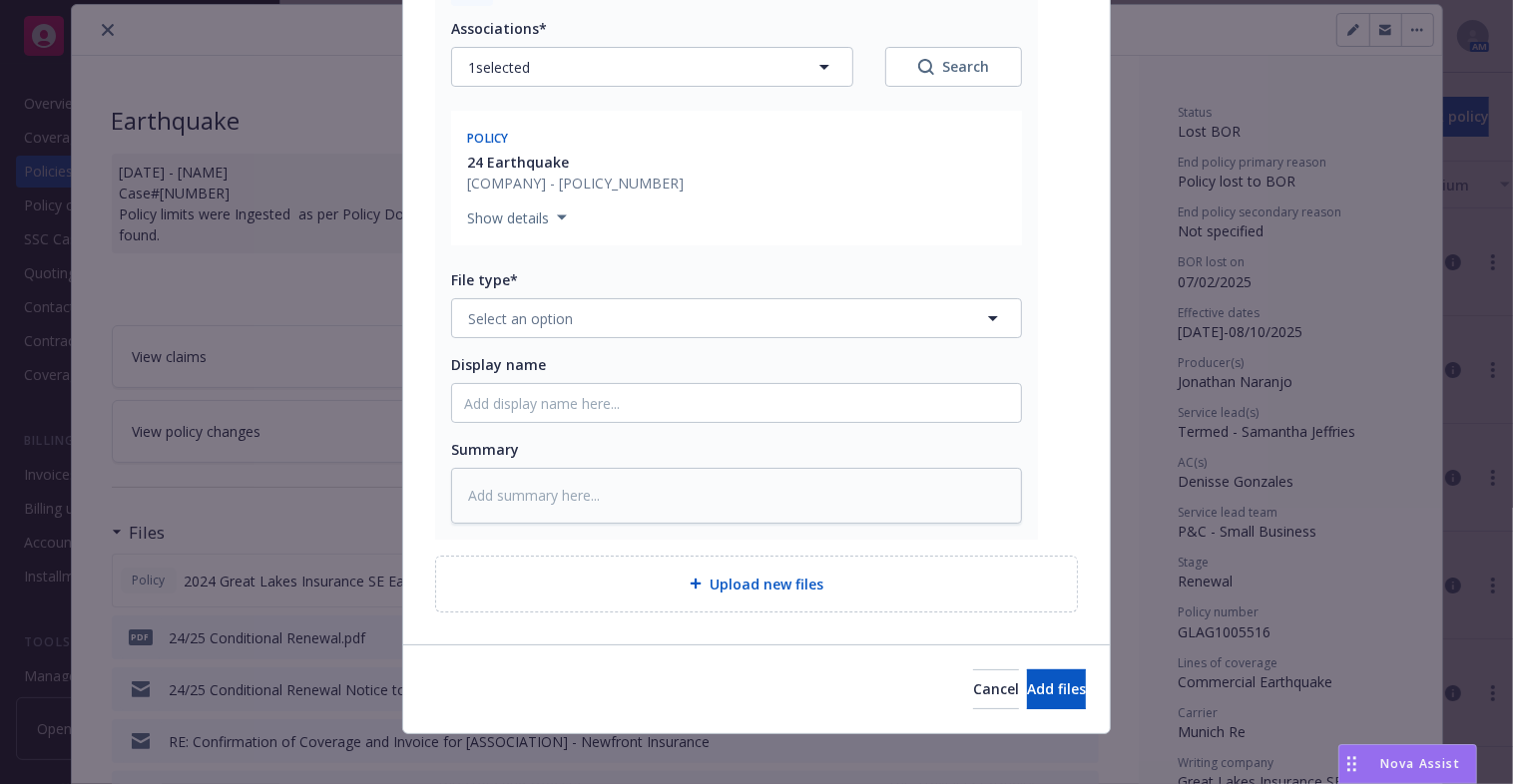 scroll, scrollTop: 300, scrollLeft: 0, axis: vertical 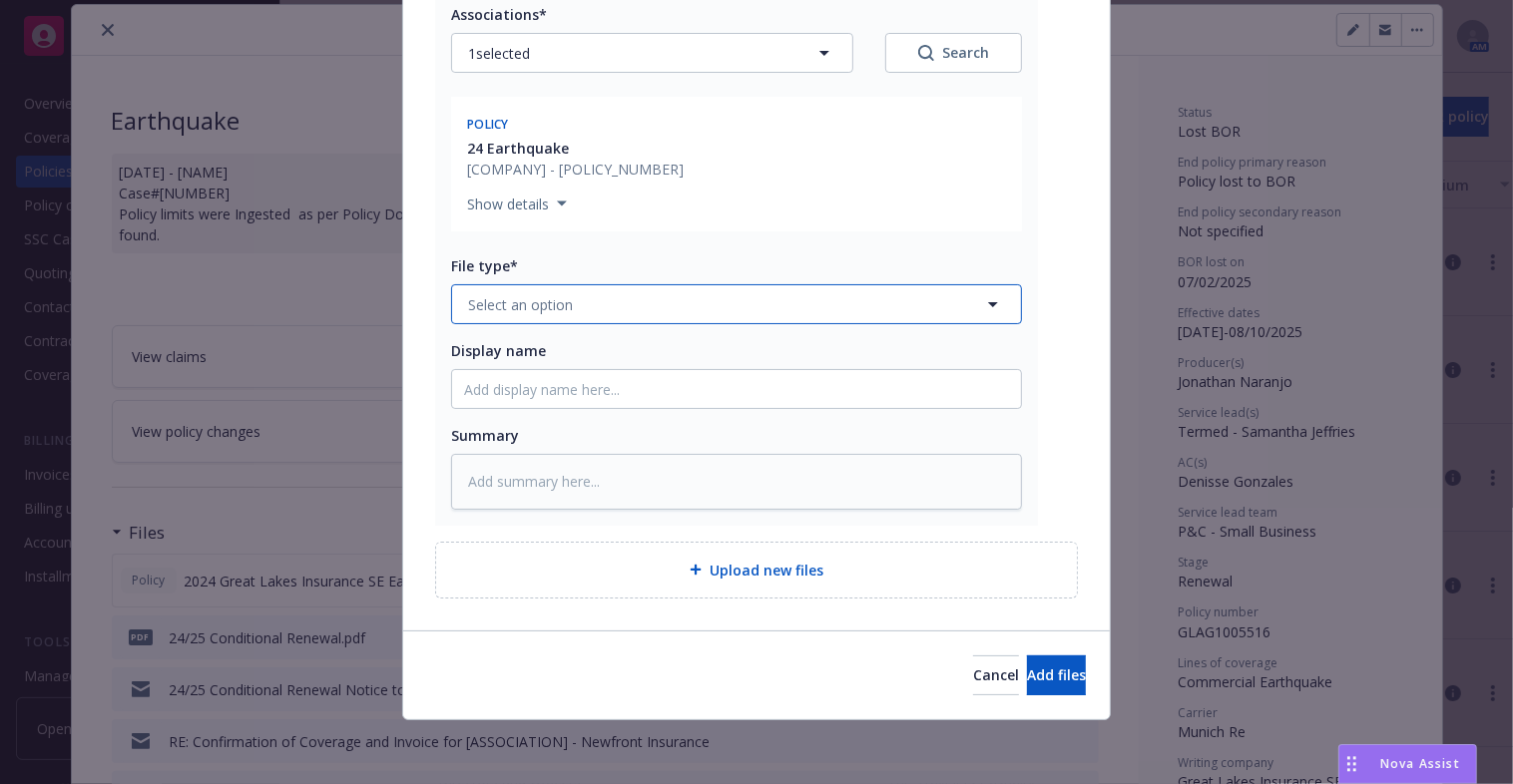 click 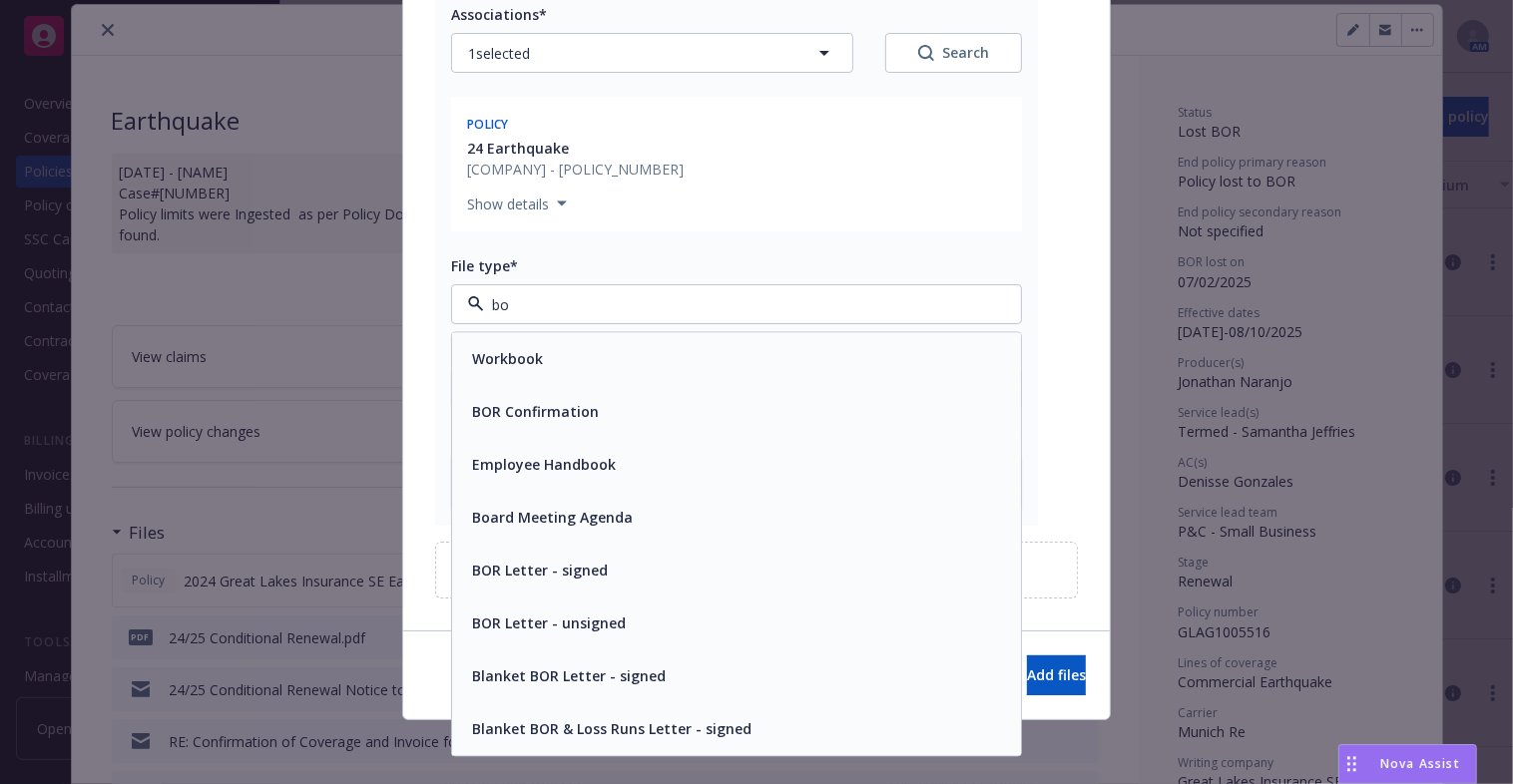 type on "bor" 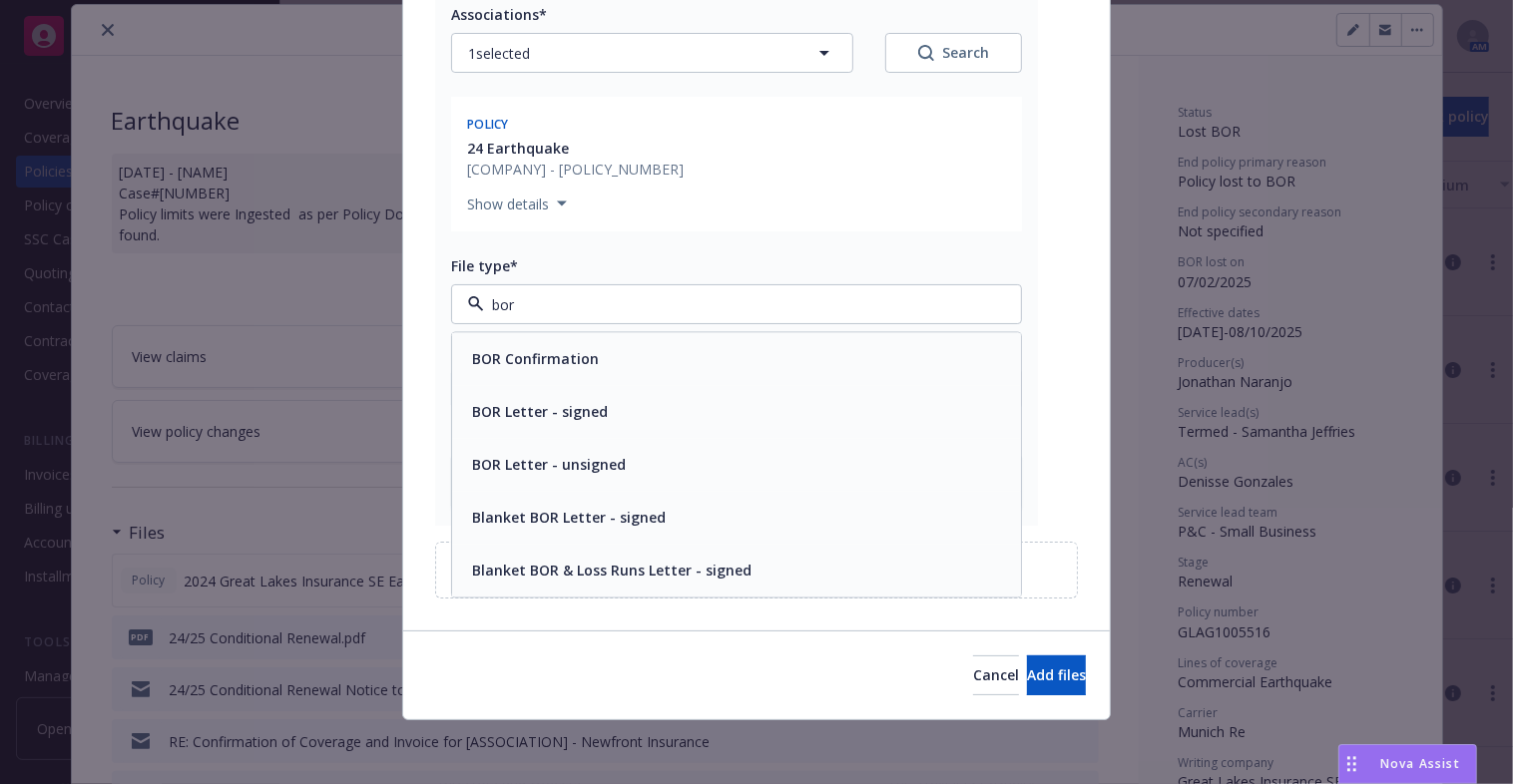 click on "BOR Letter - signed" at bounding box center [737, 412] 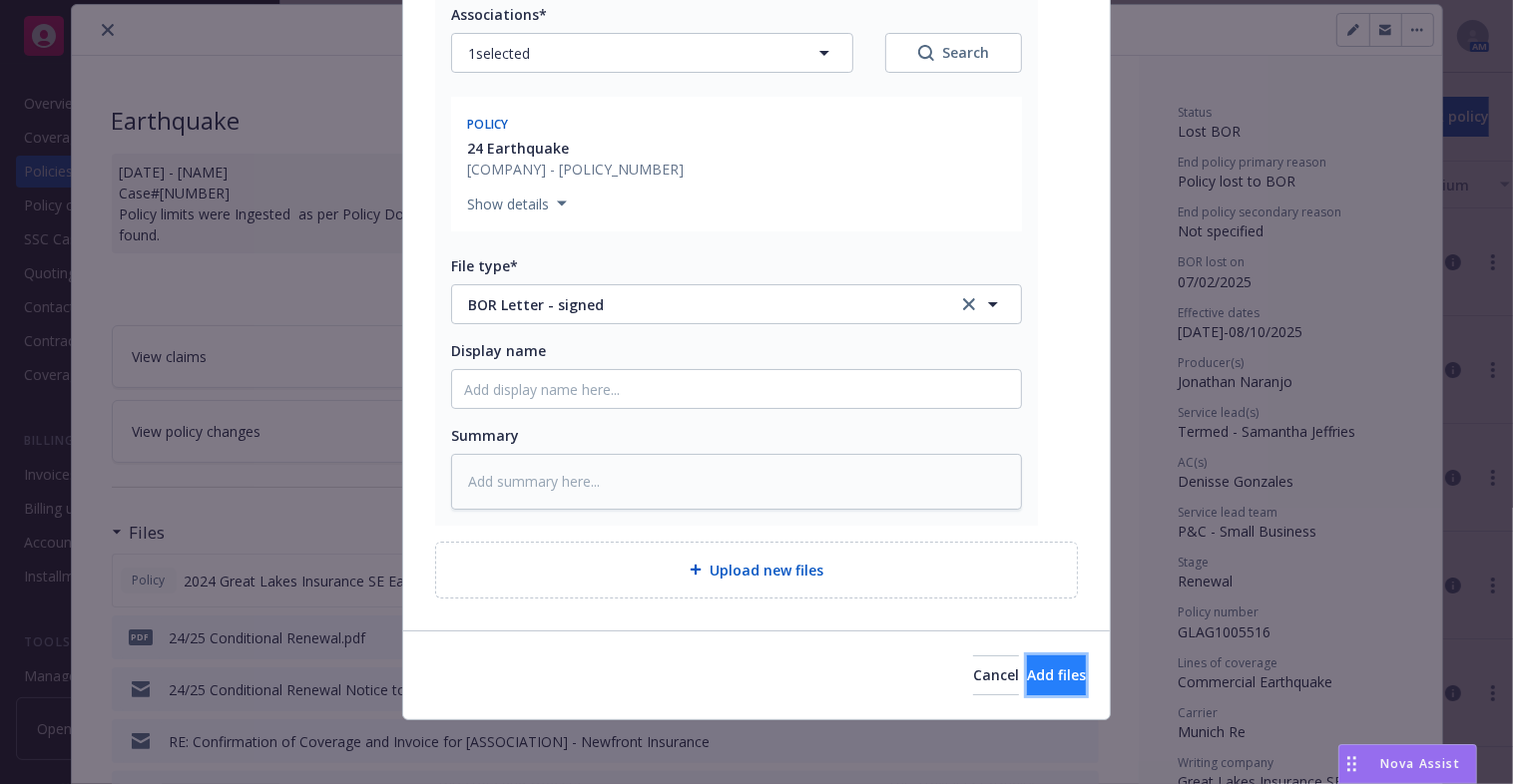 click on "Add files" at bounding box center [1056, 675] 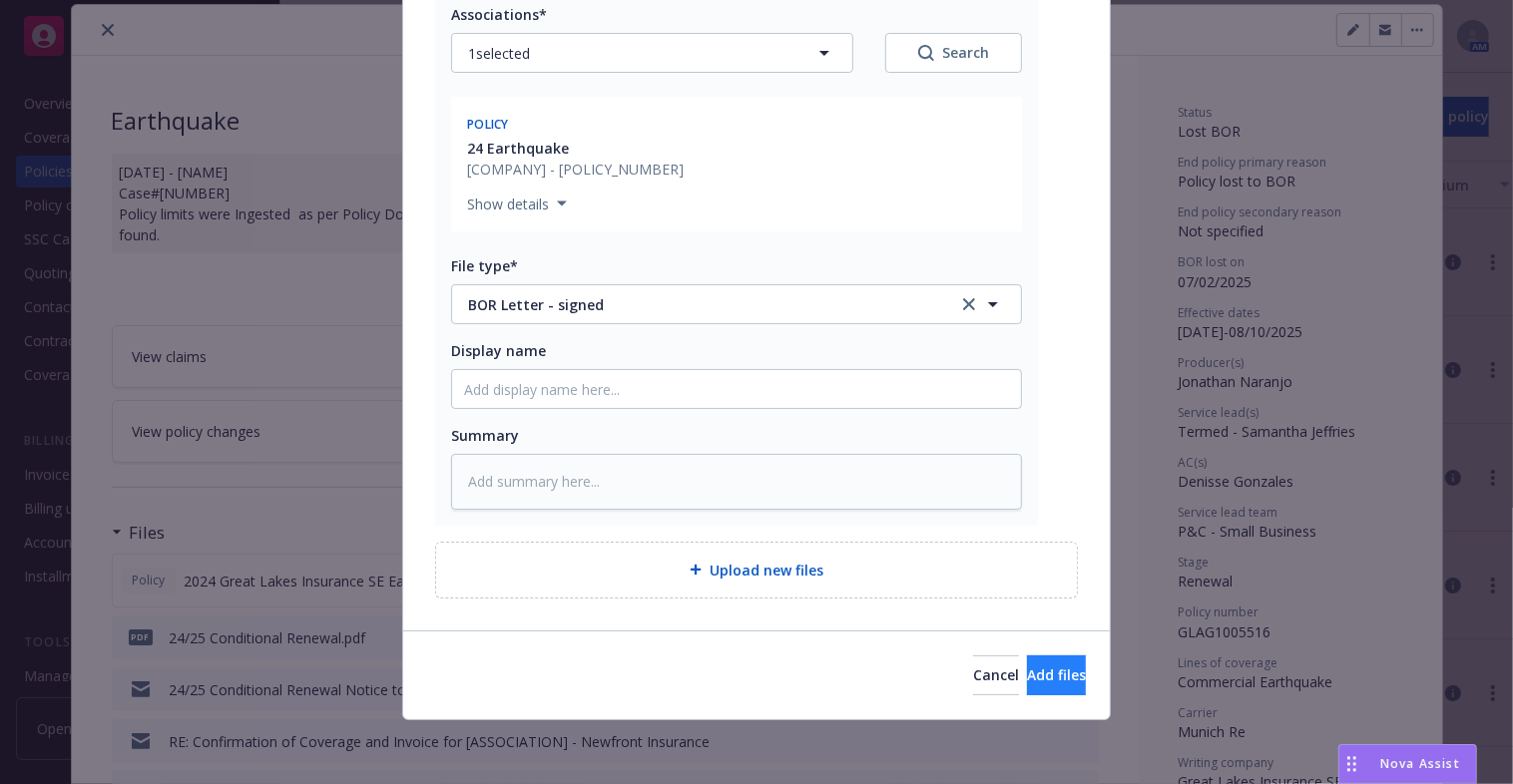 scroll, scrollTop: 226, scrollLeft: 0, axis: vertical 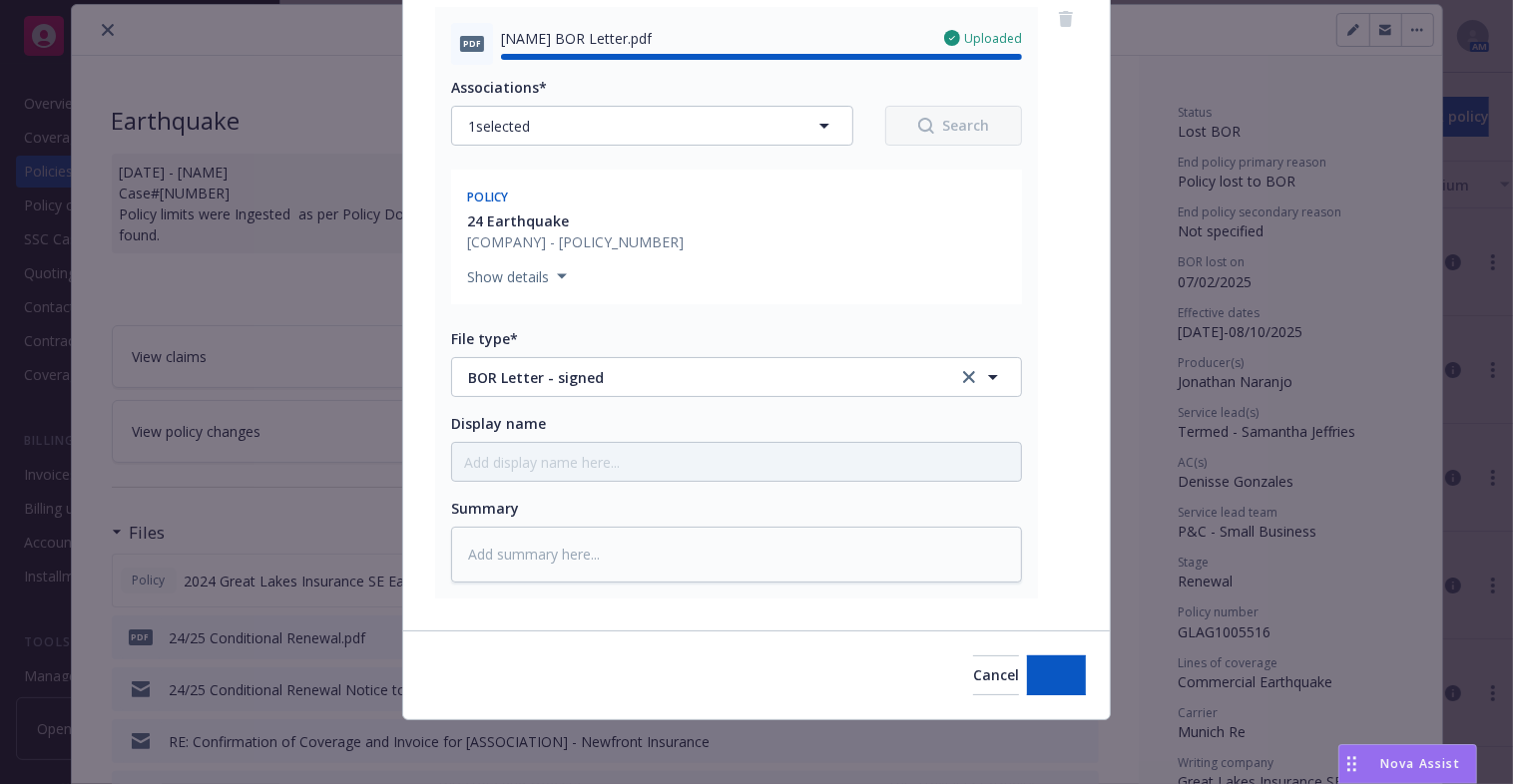 type on "x" 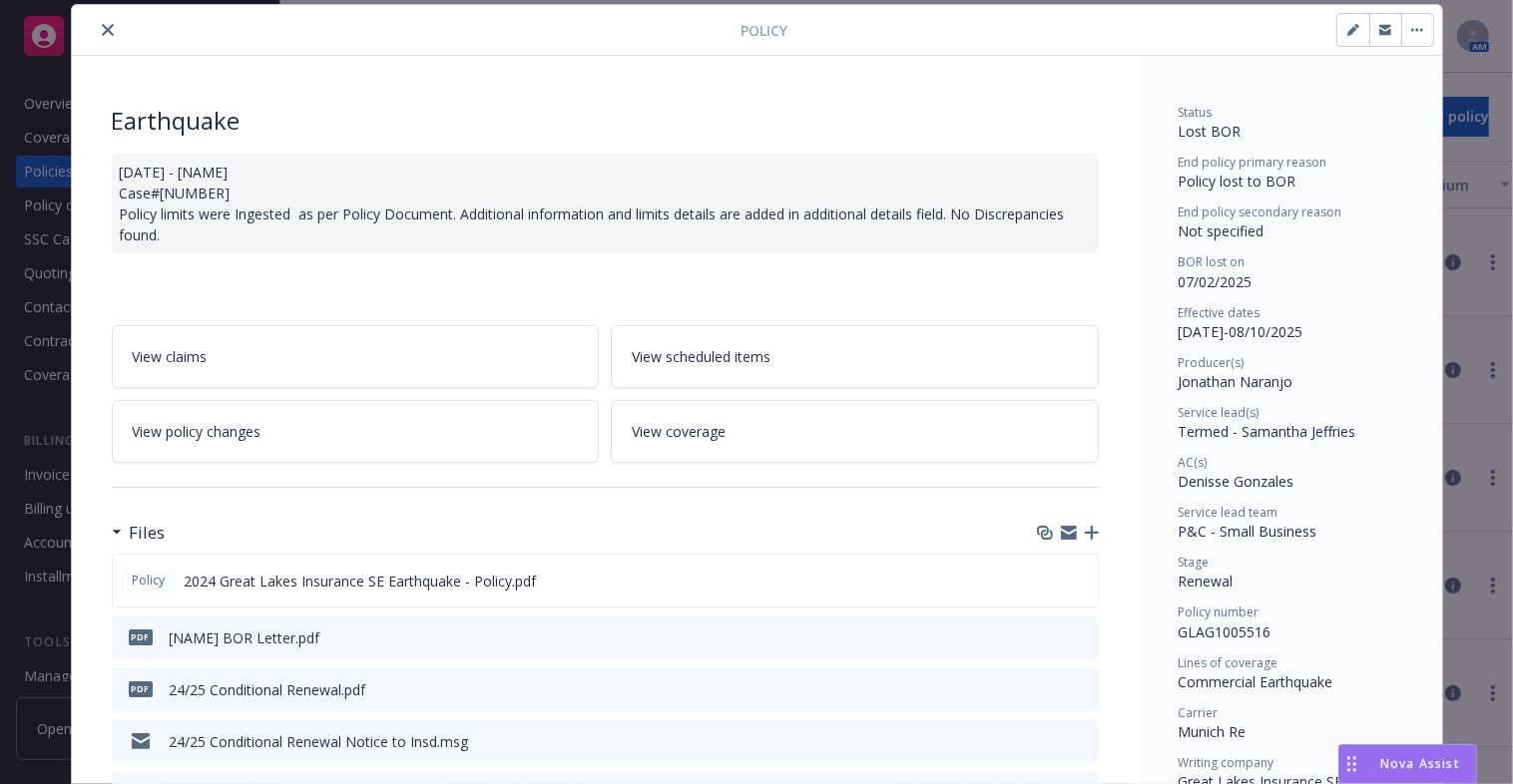 click 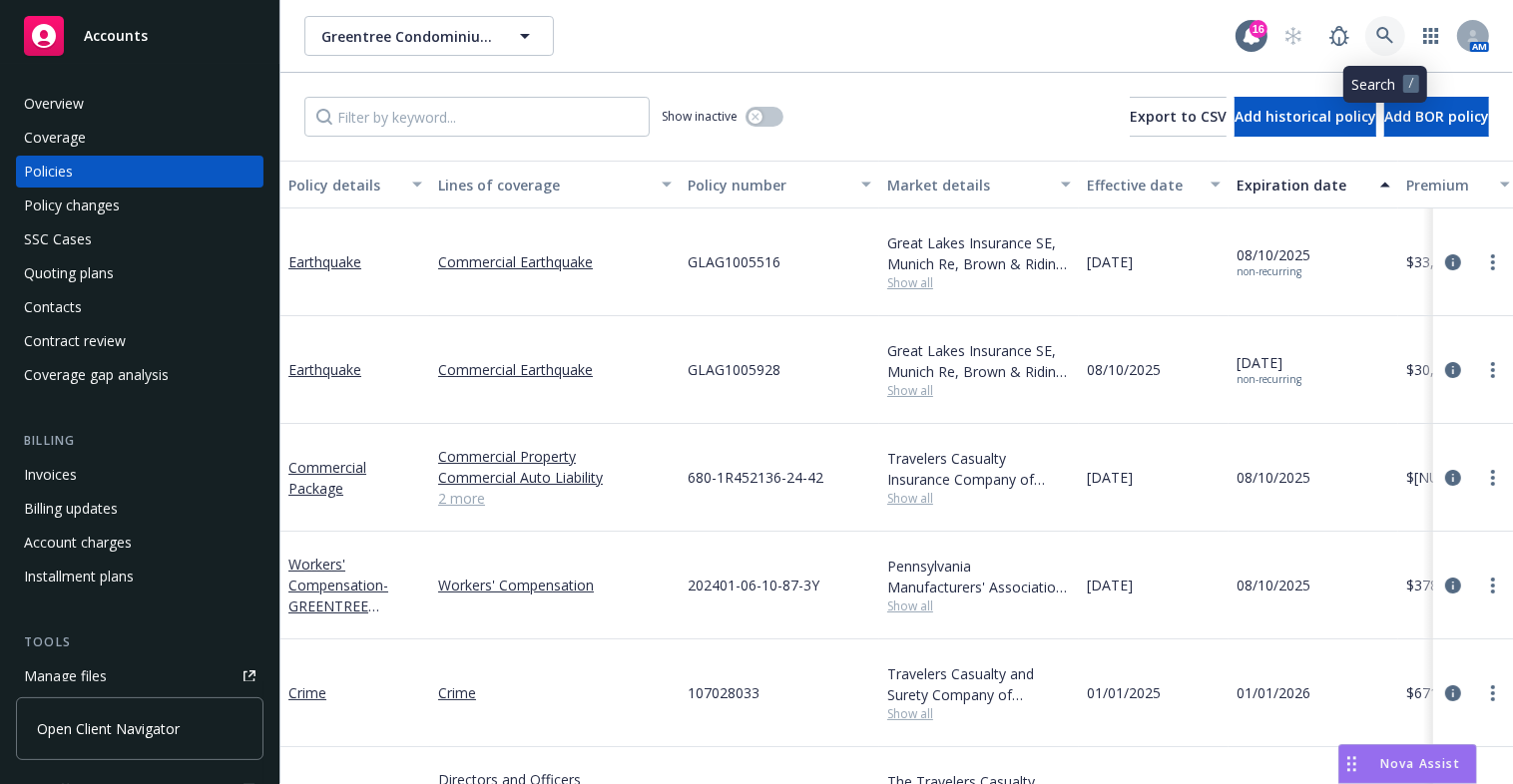 click 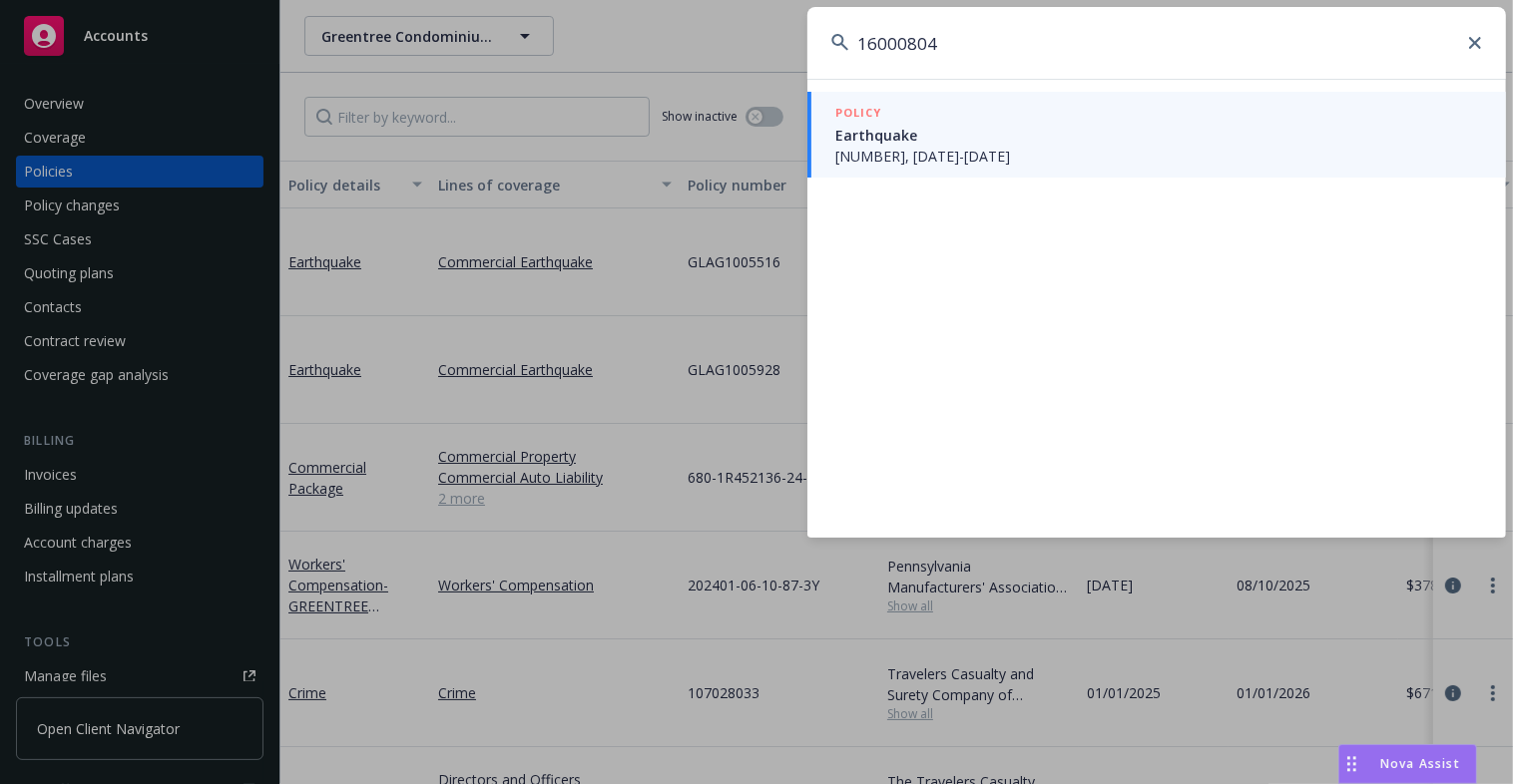 type on "16000804" 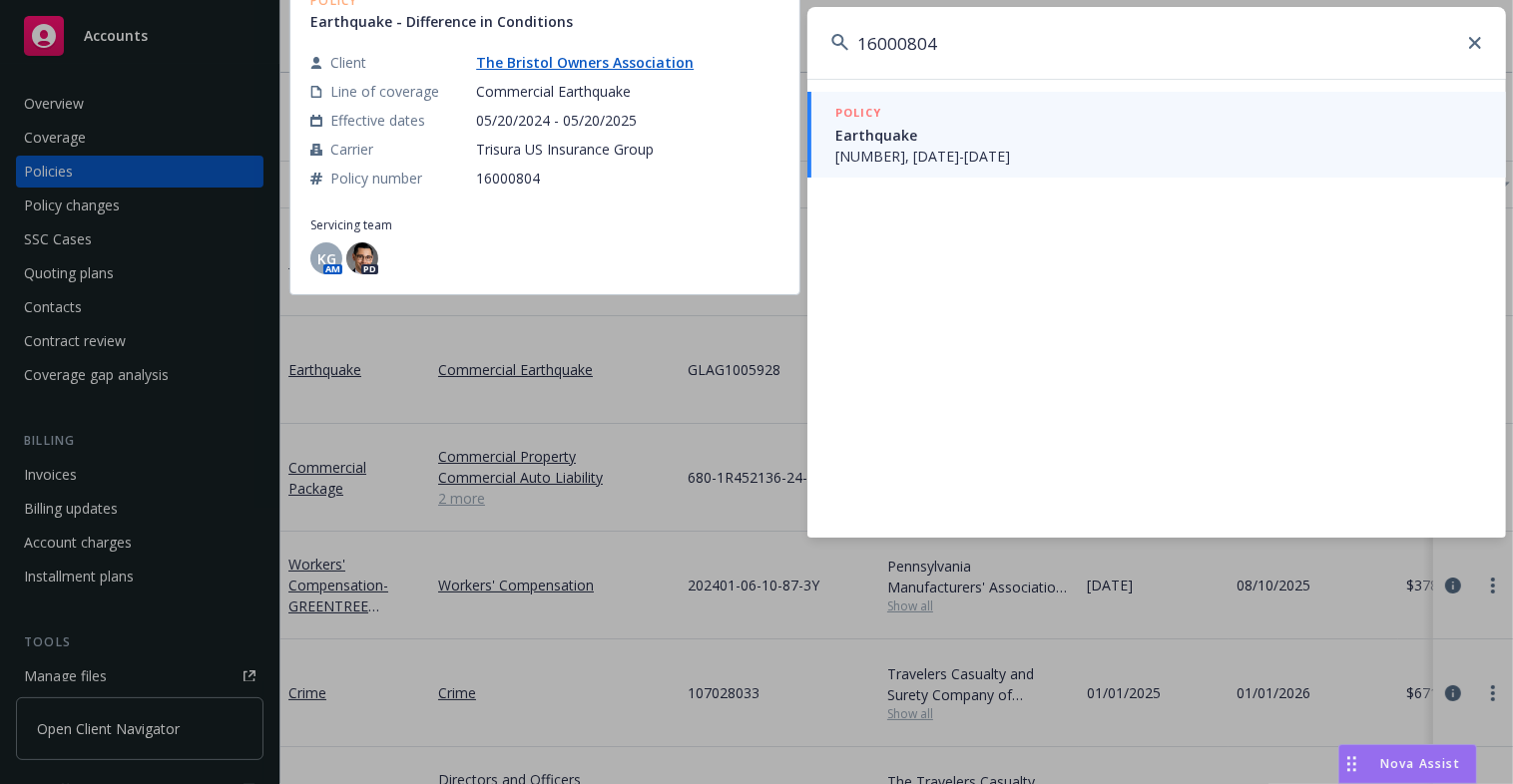 click on "Earthquake" at bounding box center [1159, 135] 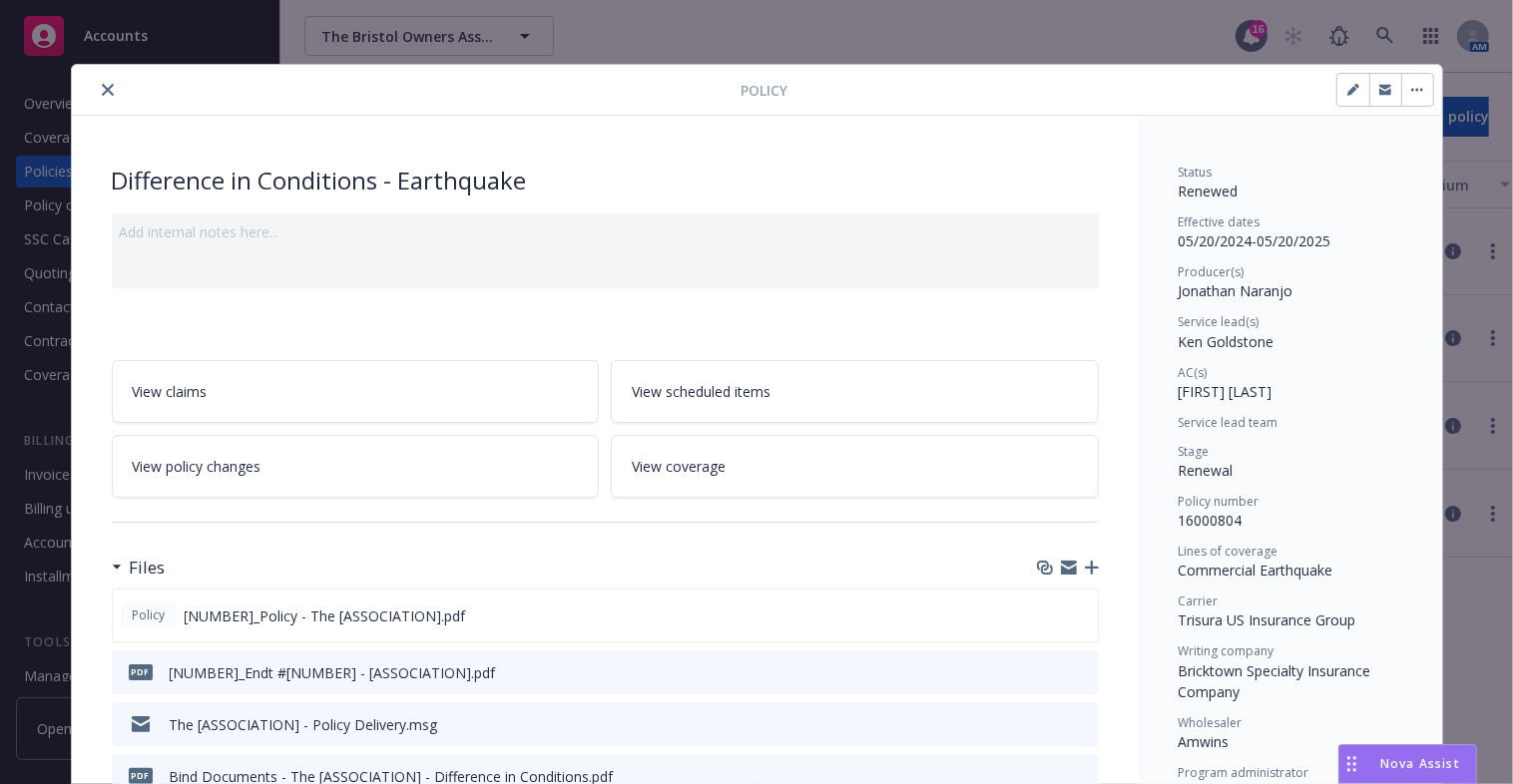 click at bounding box center [1417, 90] 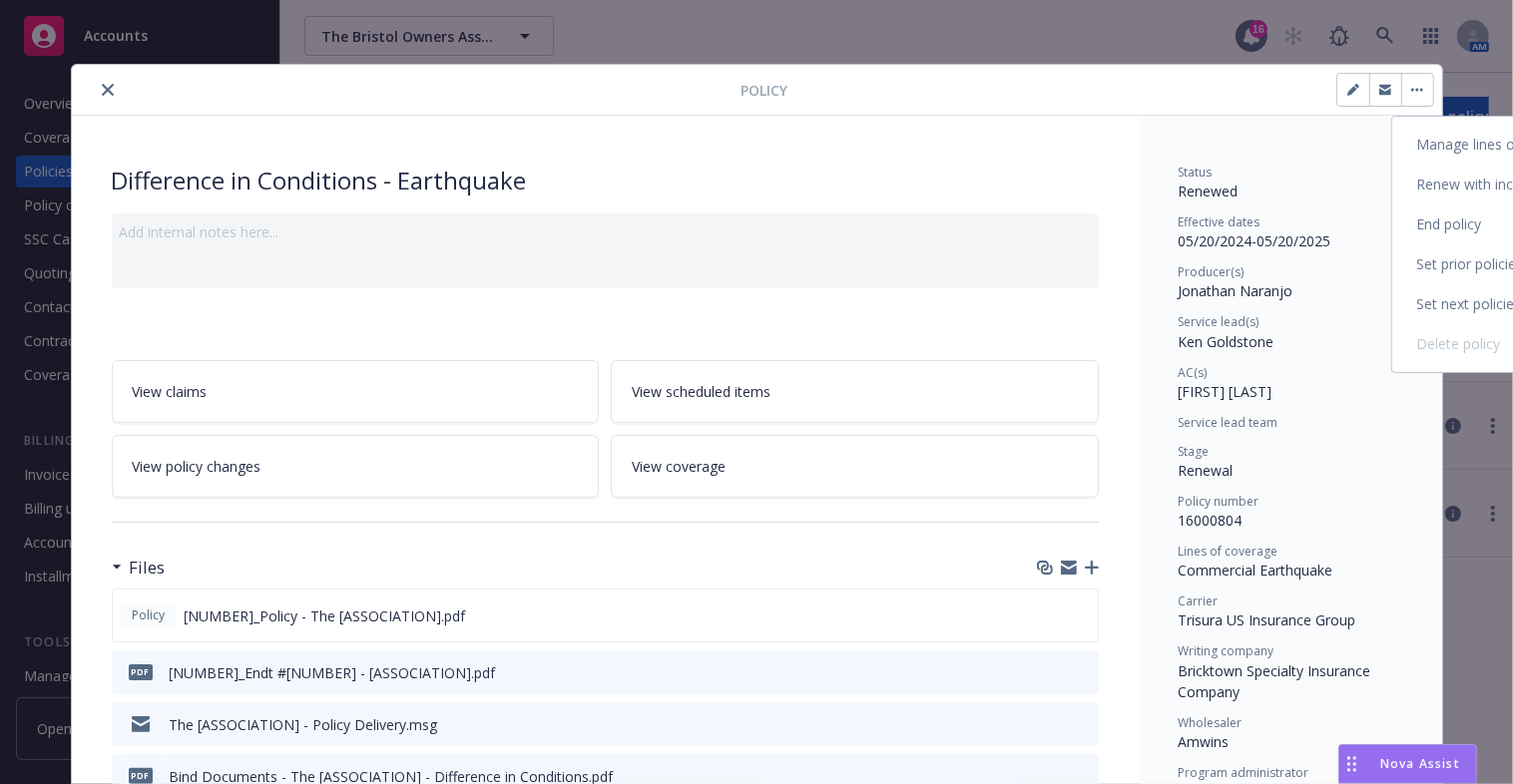 click on "End policy" at bounding box center (1508, 224) 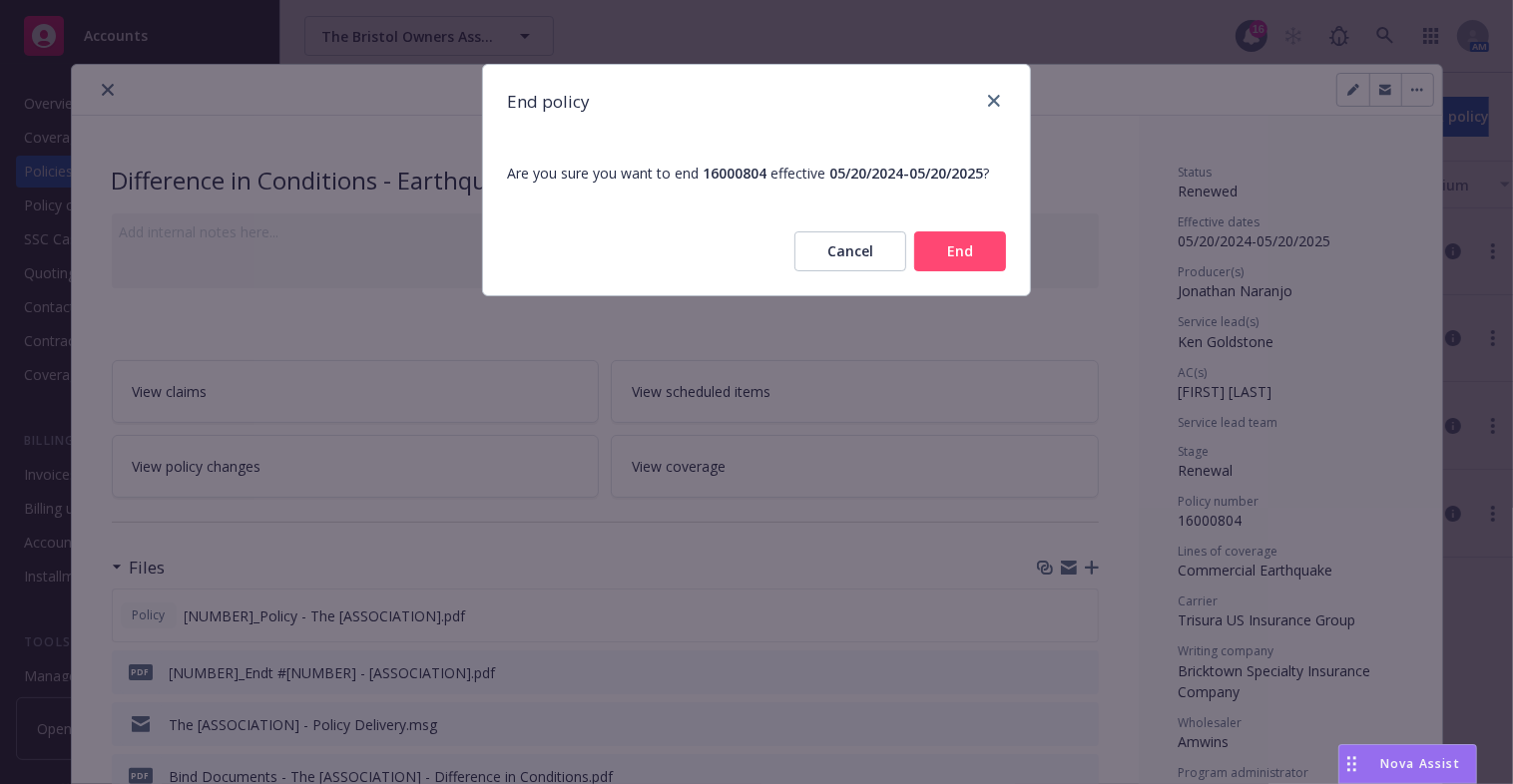 click on "End" at bounding box center (960, 251) 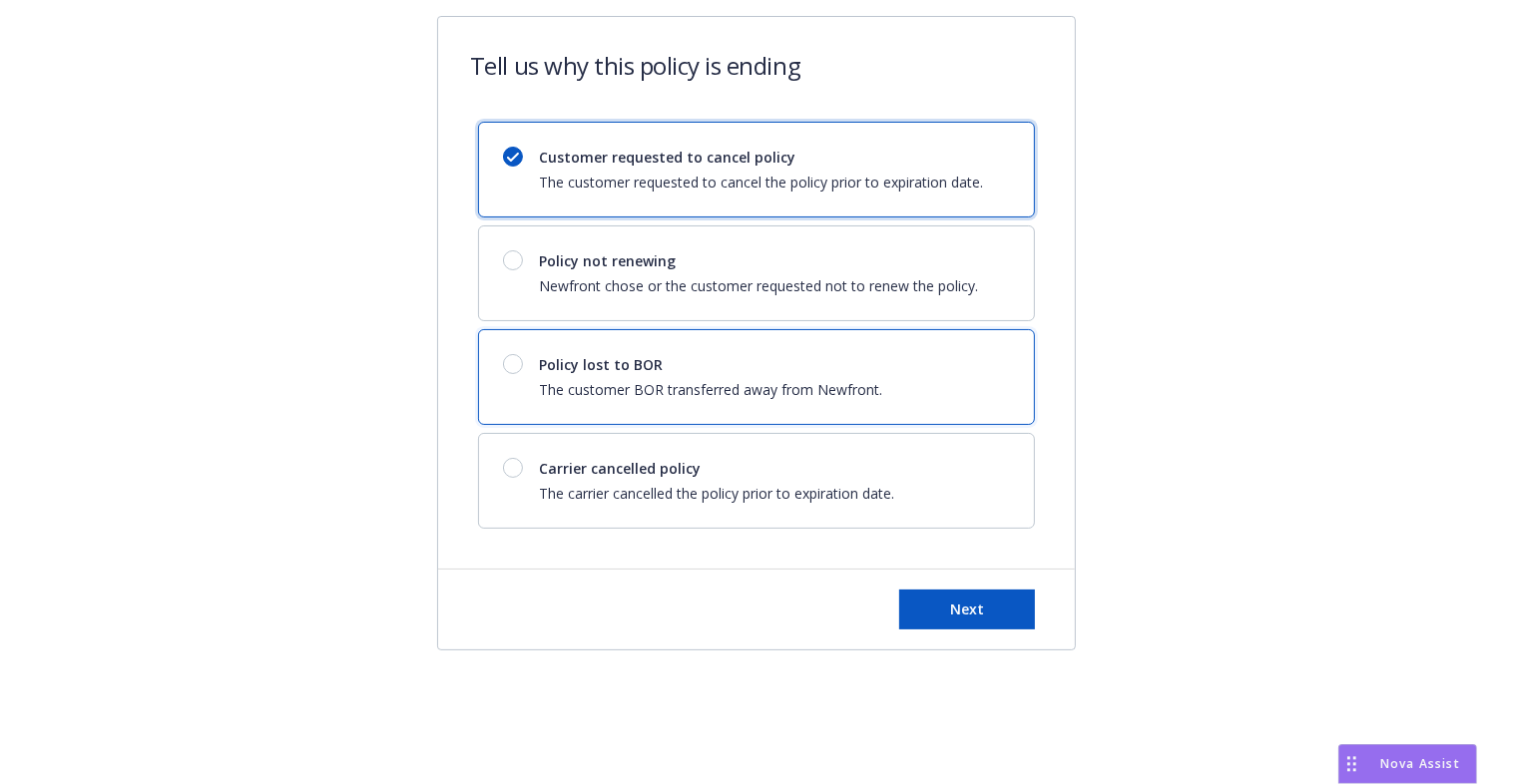 click on "Policy lost to BOR The customer BOR transferred away from Newfront." at bounding box center (711, 377) 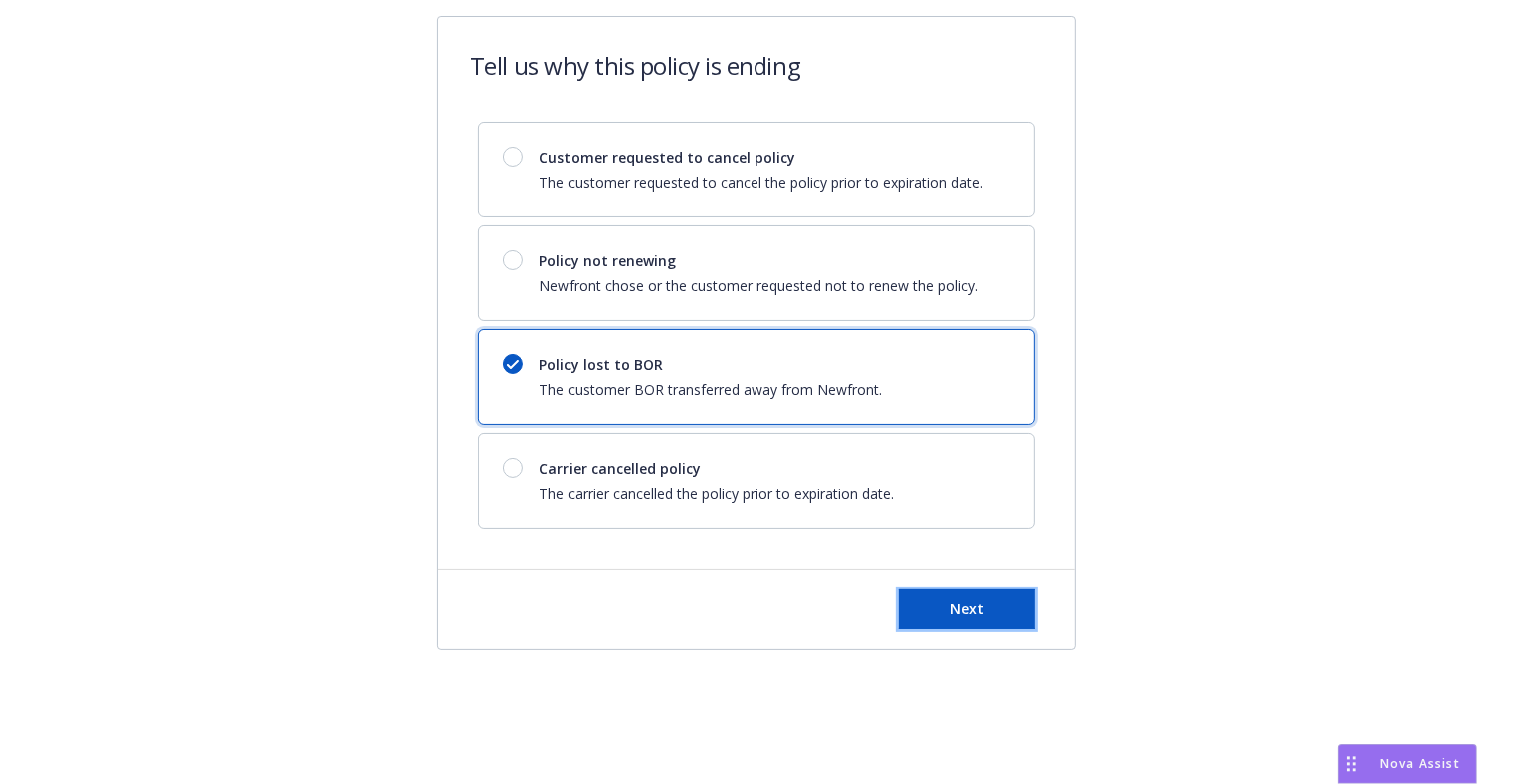 click on "Next" at bounding box center (967, 608) 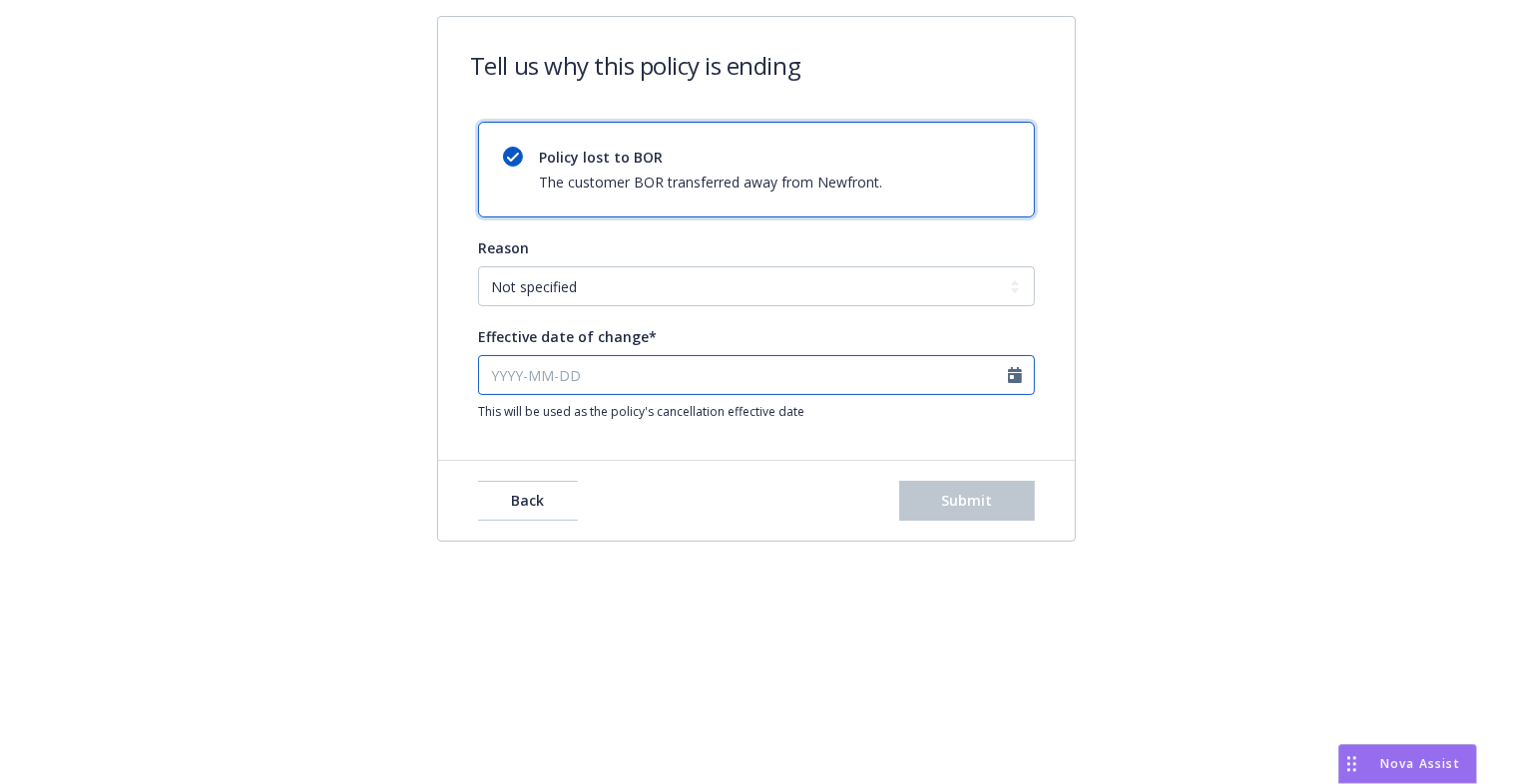 click on "Effective date of change*" at bounding box center (756, 375) 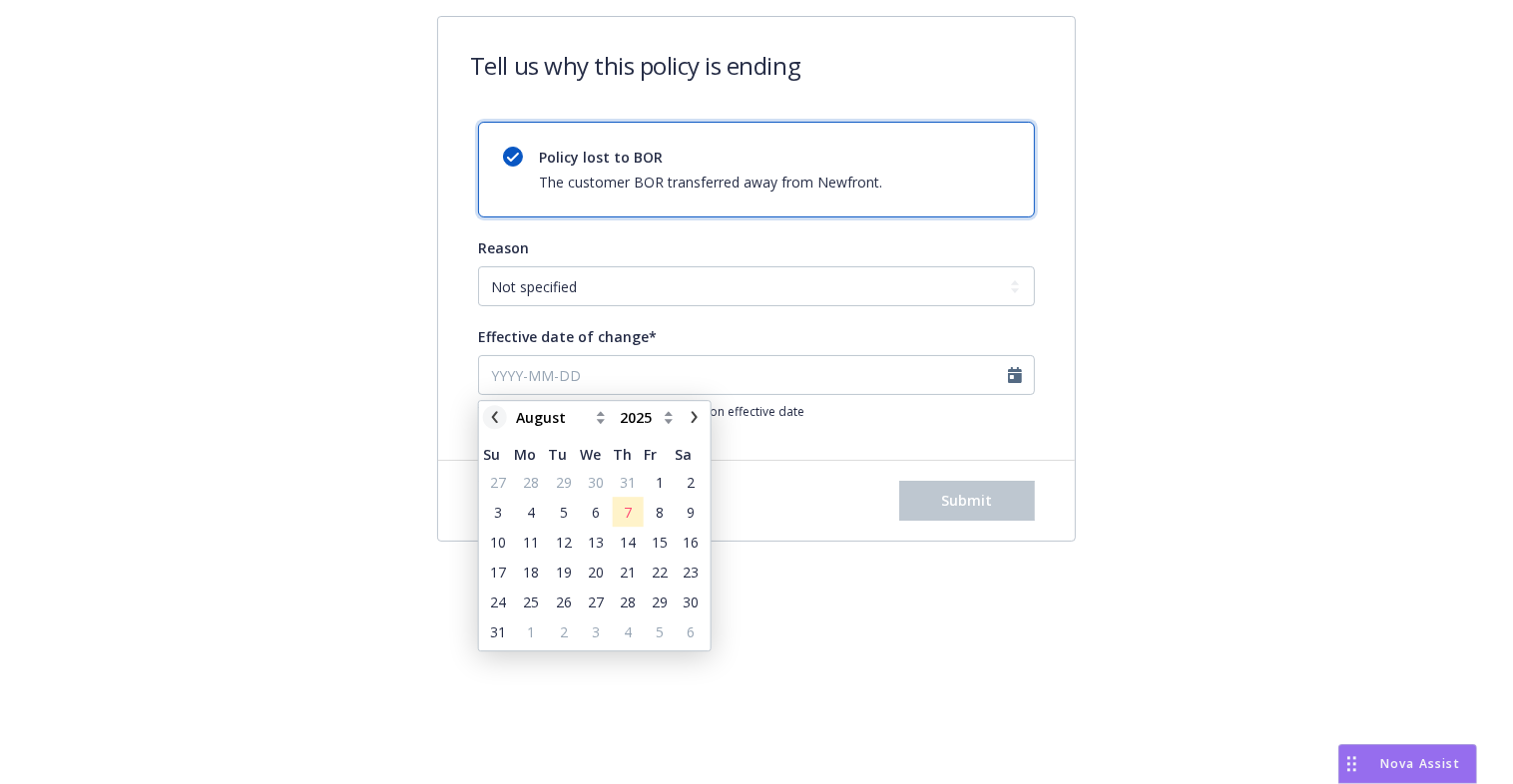 click 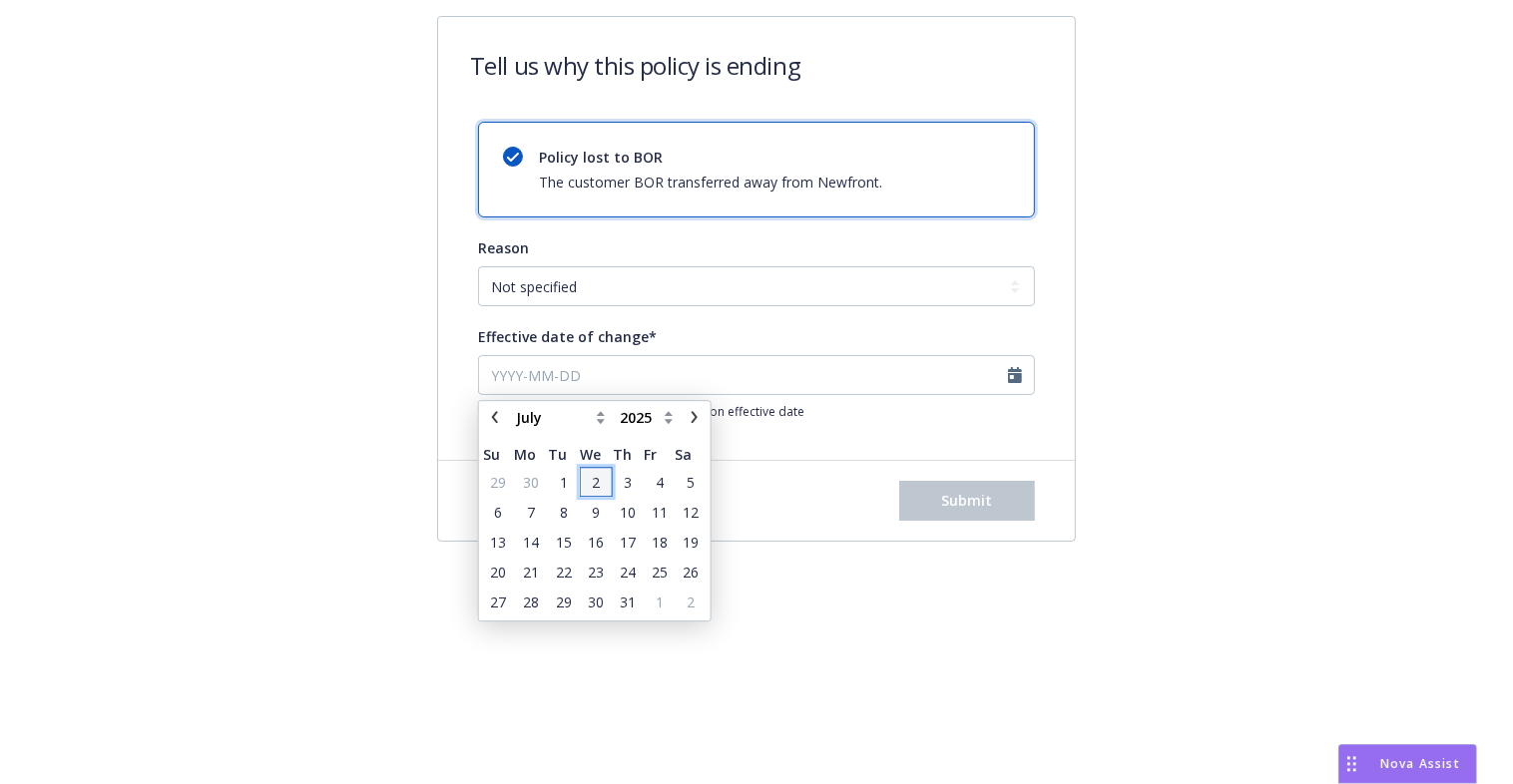 click on "2" at bounding box center (596, 482) 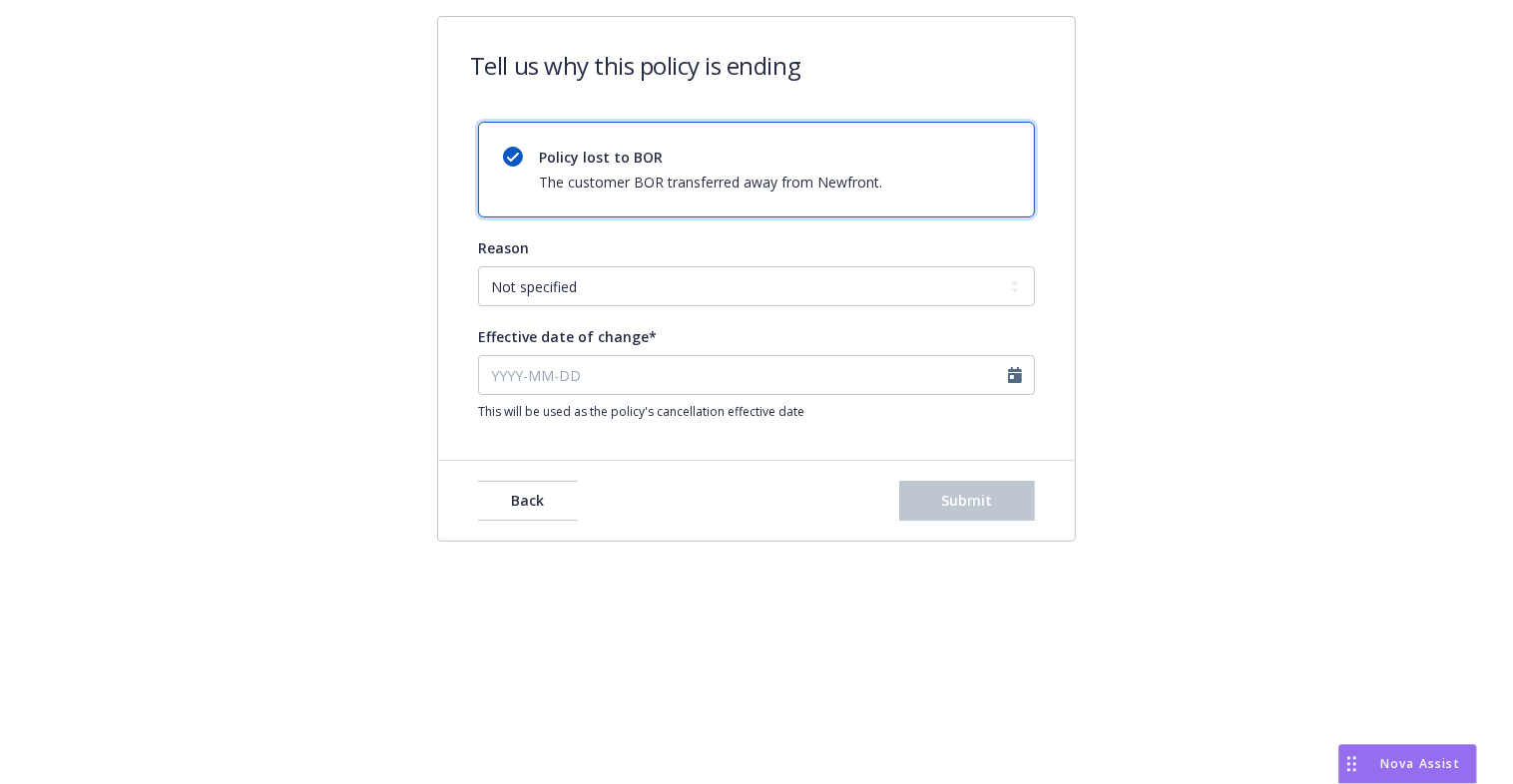 type on "[DATE]" 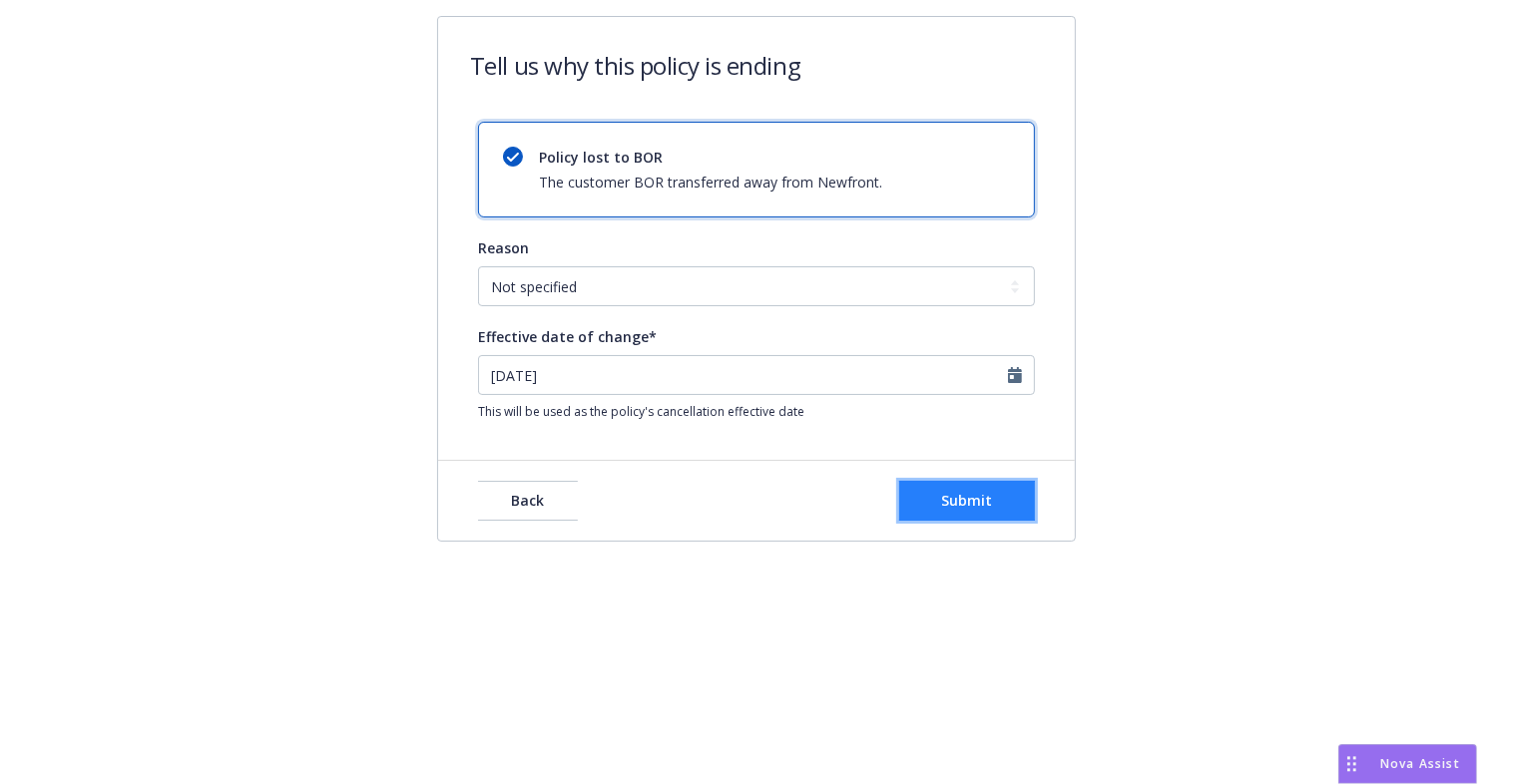 click on "Submit" at bounding box center (967, 500) 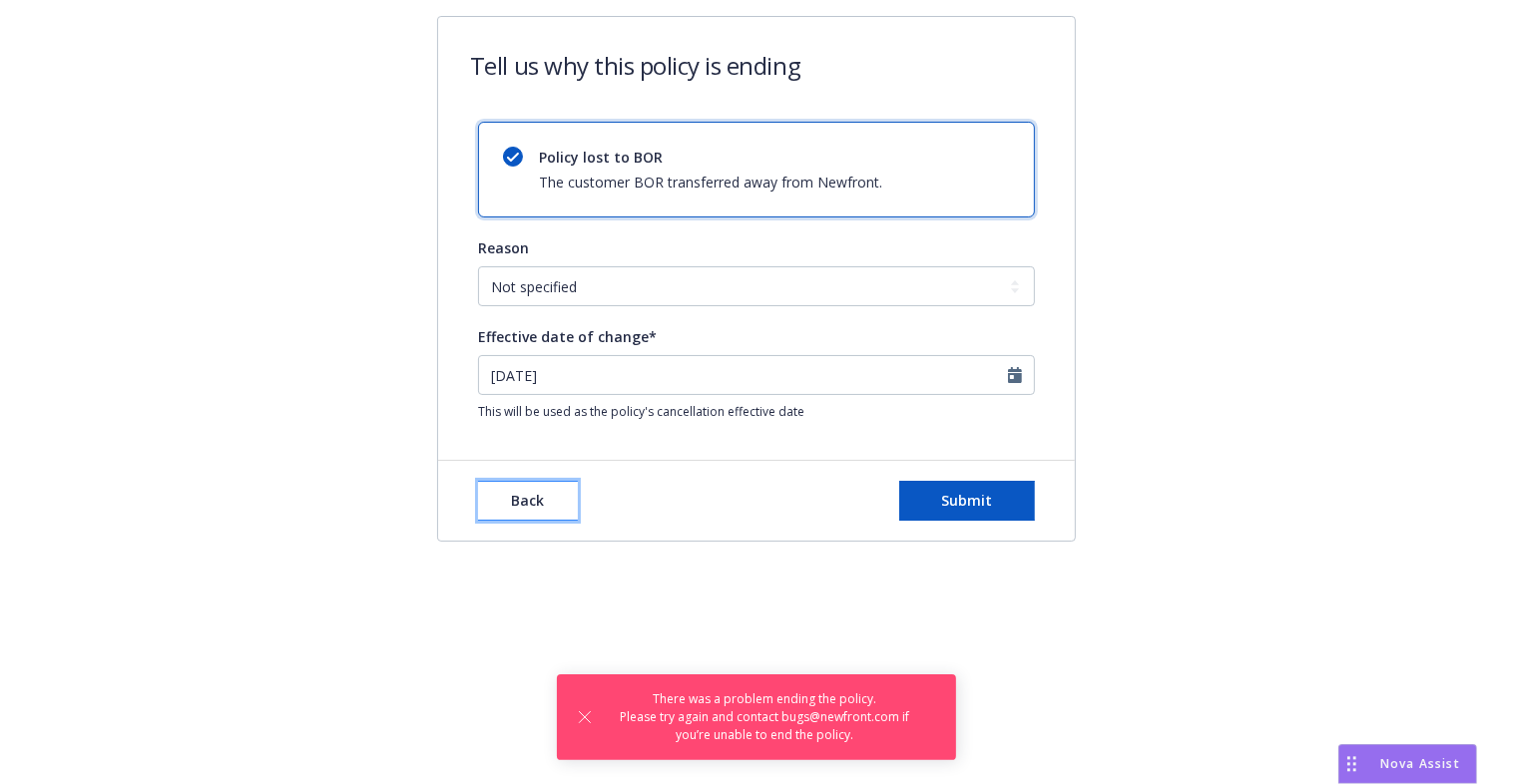 click on "Back" at bounding box center [528, 500] 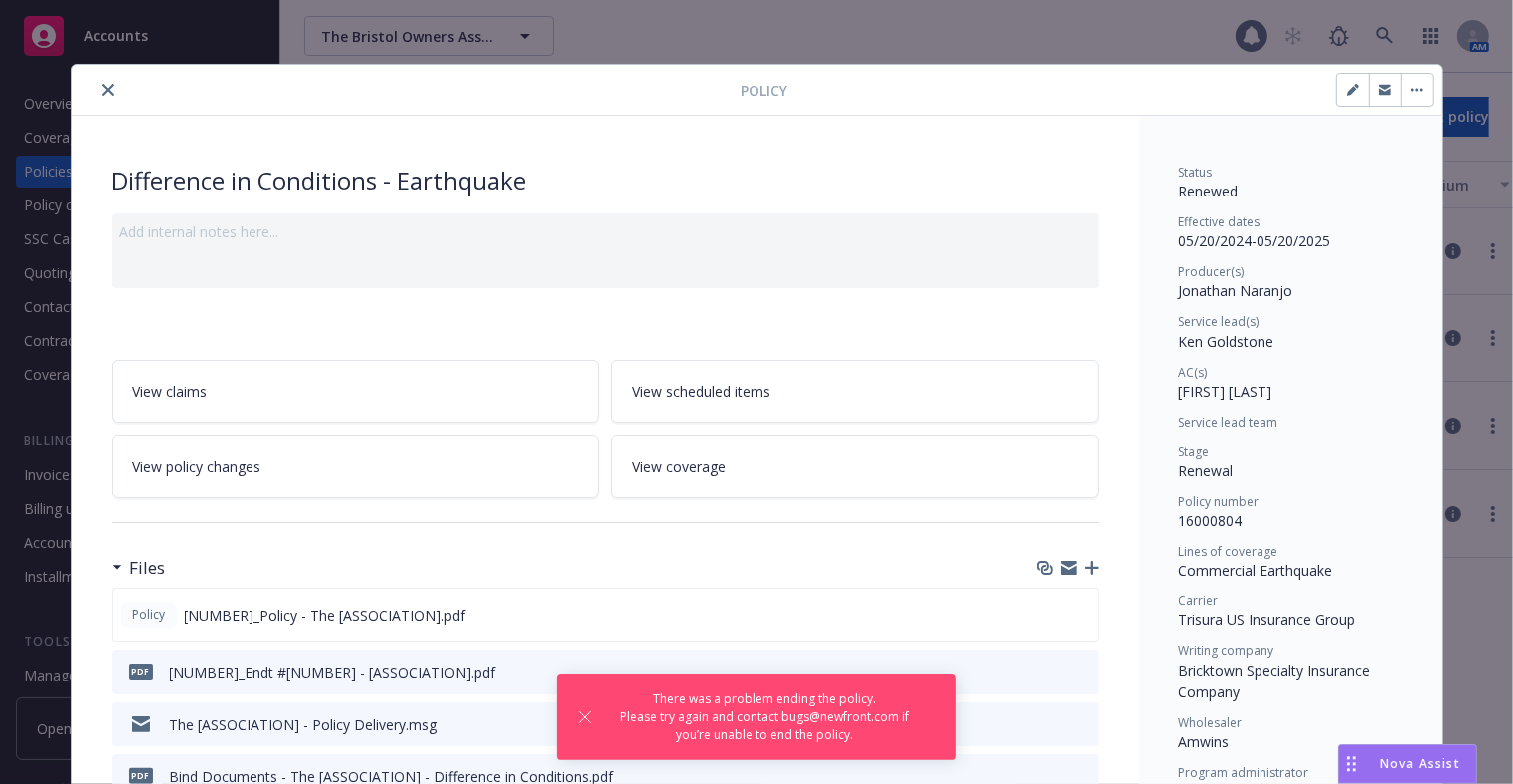 scroll, scrollTop: 60, scrollLeft: 0, axis: vertical 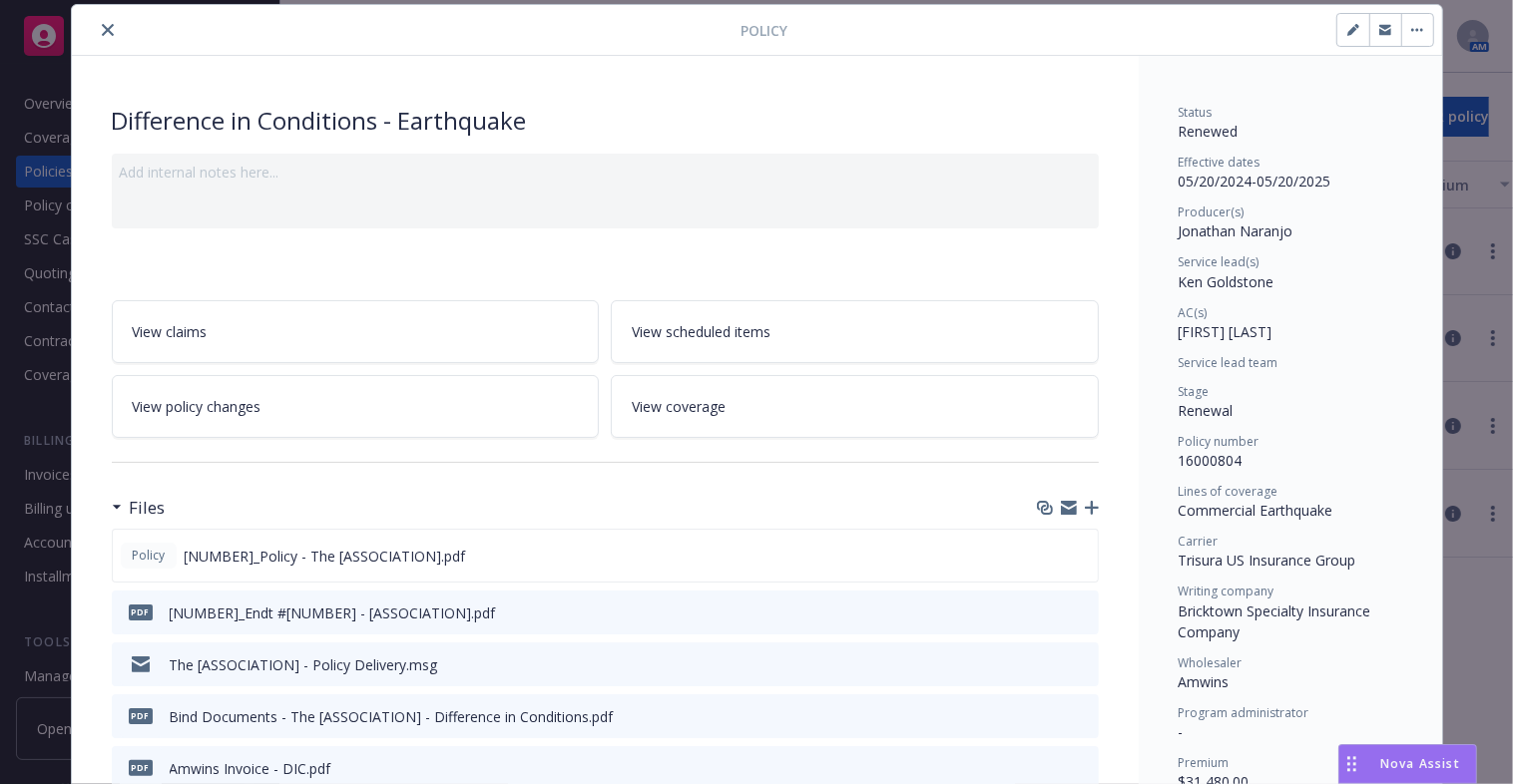 click at bounding box center [1417, 30] 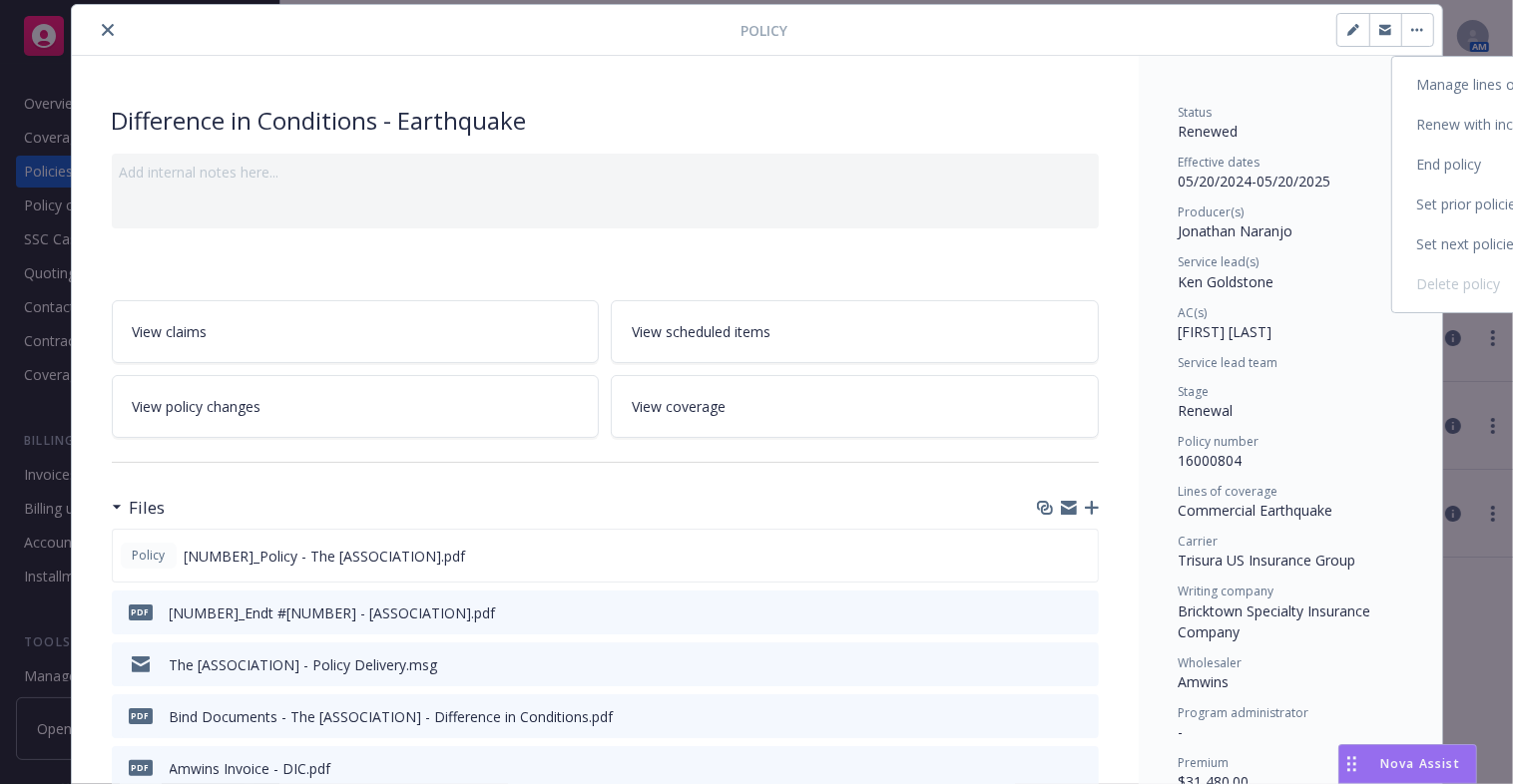 click on "End policy" at bounding box center [1508, 165] 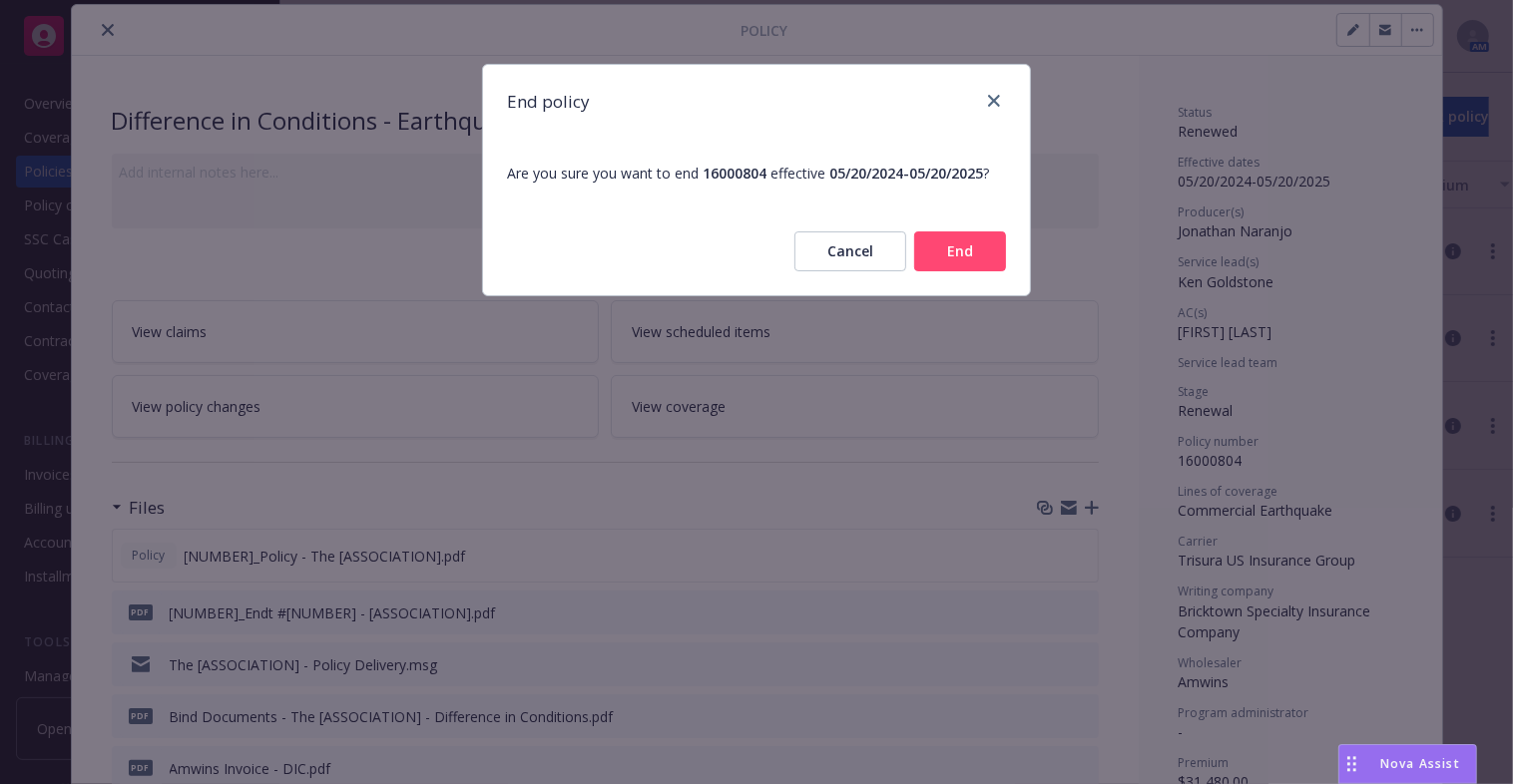 click on "End" at bounding box center (960, 251) 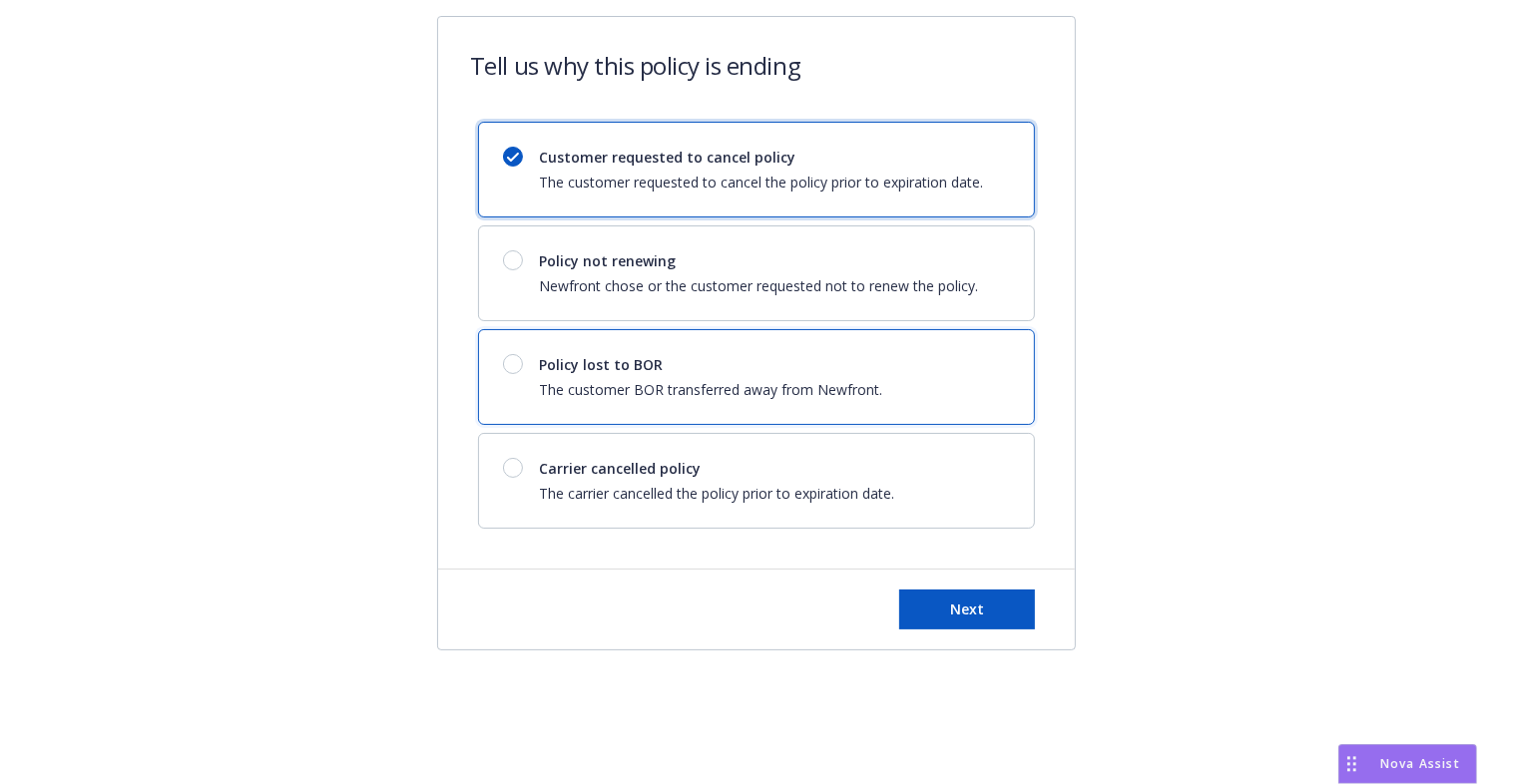 click on "The customer BOR transferred away from Newfront." at bounding box center (711, 389) 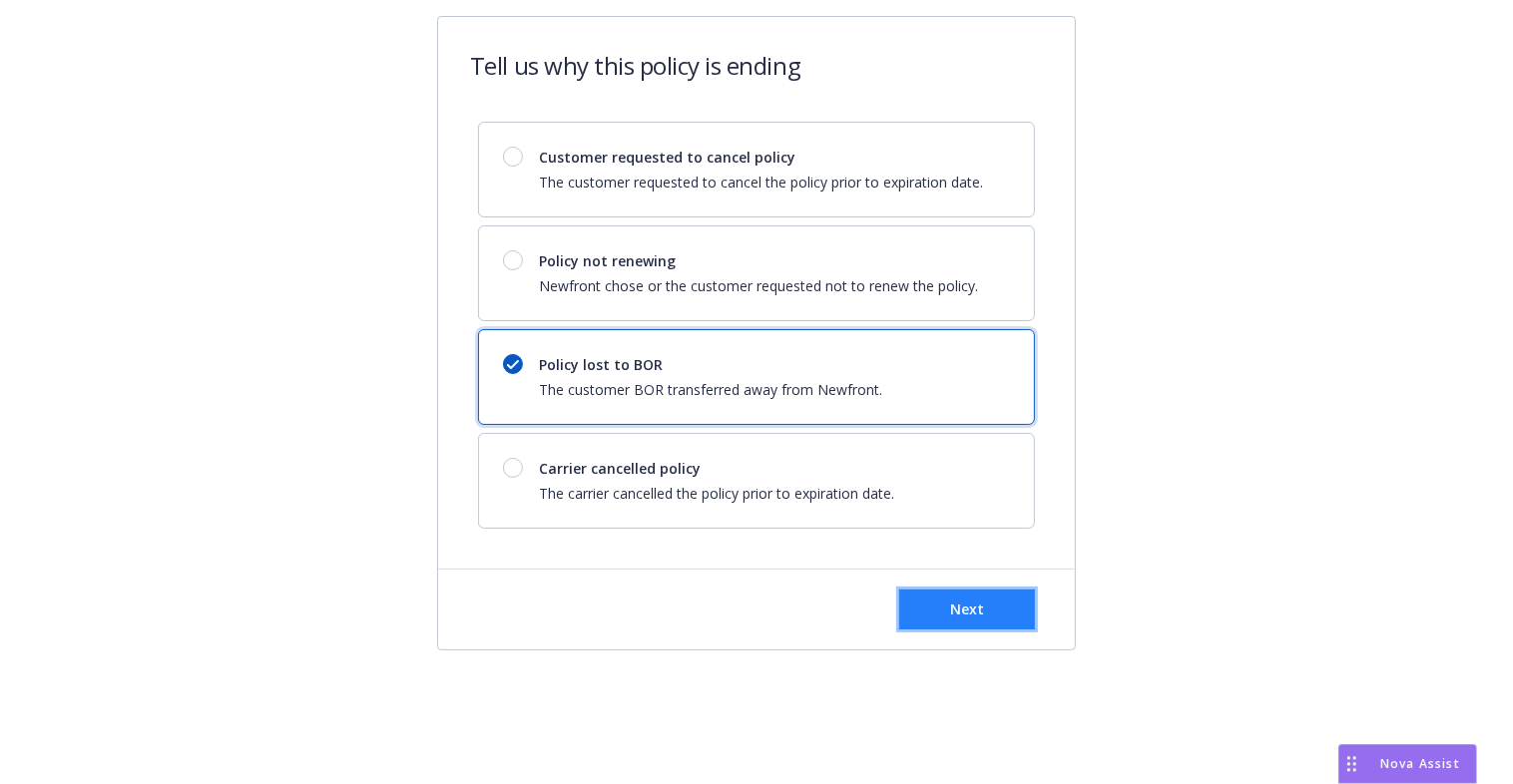 click on "Next" at bounding box center [967, 609] 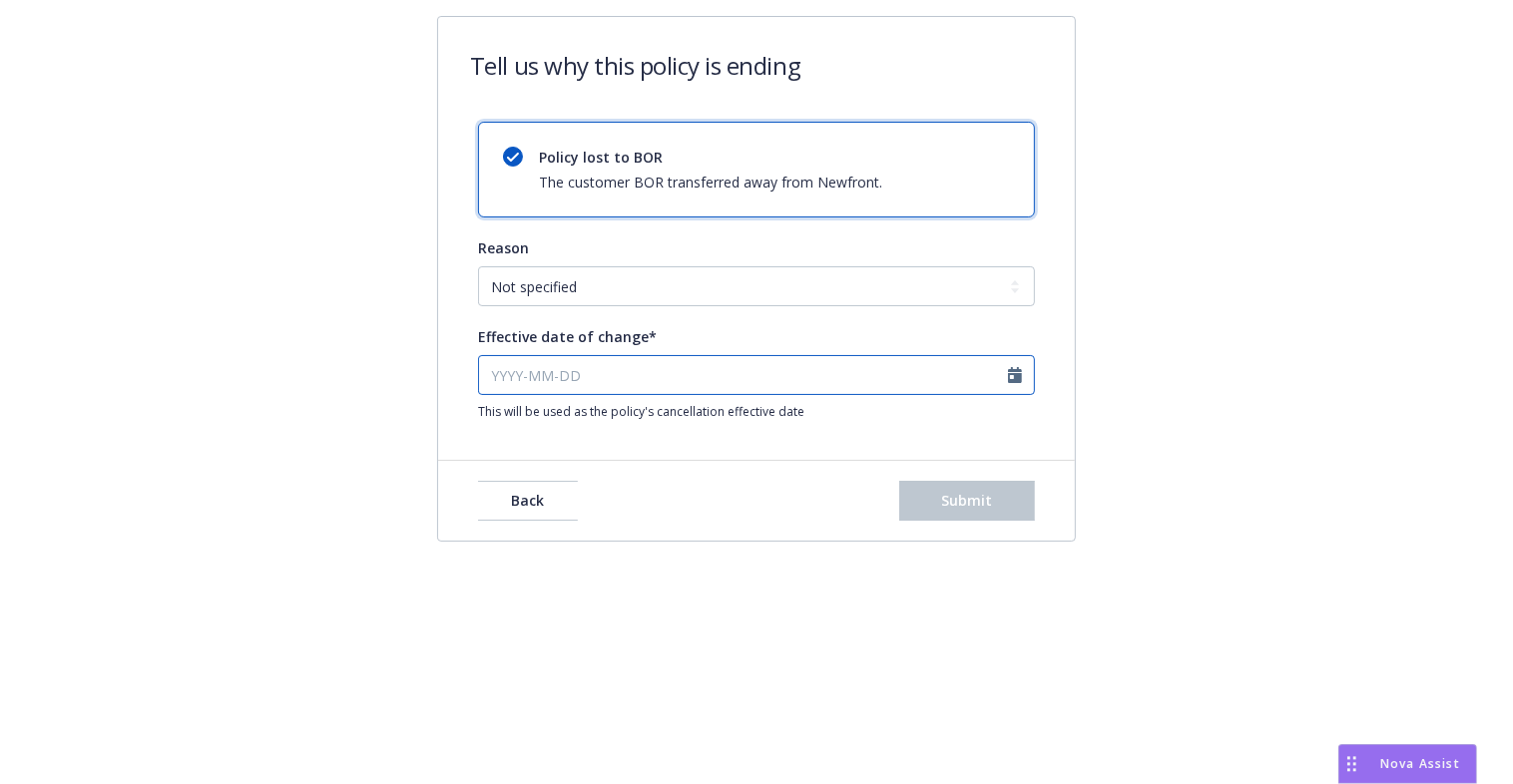 select on "August" 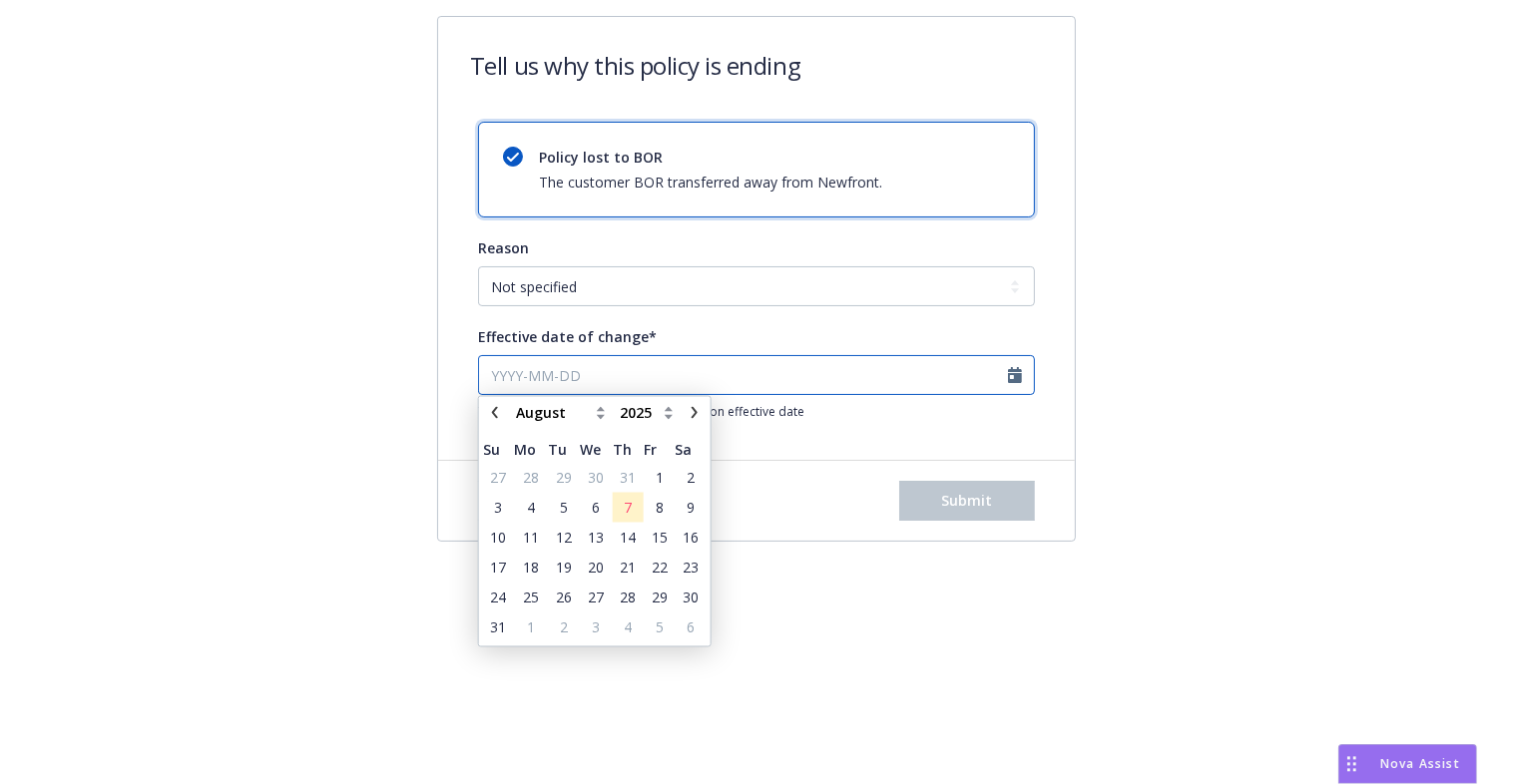 click on "Effective date of change*" at bounding box center (756, 375) 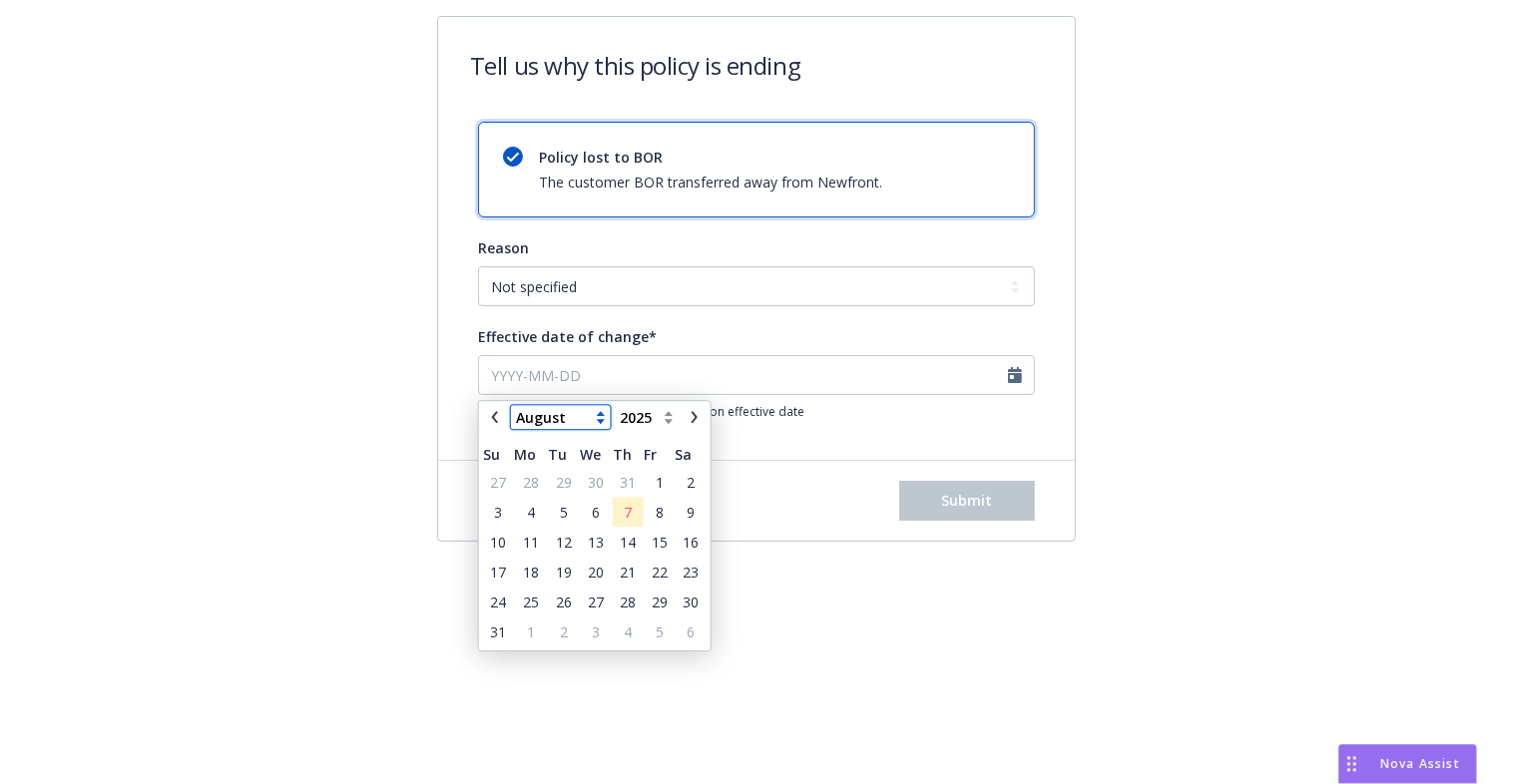 click on "[MONTH] [MONTH] [MONTH] [MONTH] [MONTH] [MONTH] [MONTH] [MONTH] [MONTH] [MONTH] [MONTH] [MONTH]" at bounding box center (561, 417) 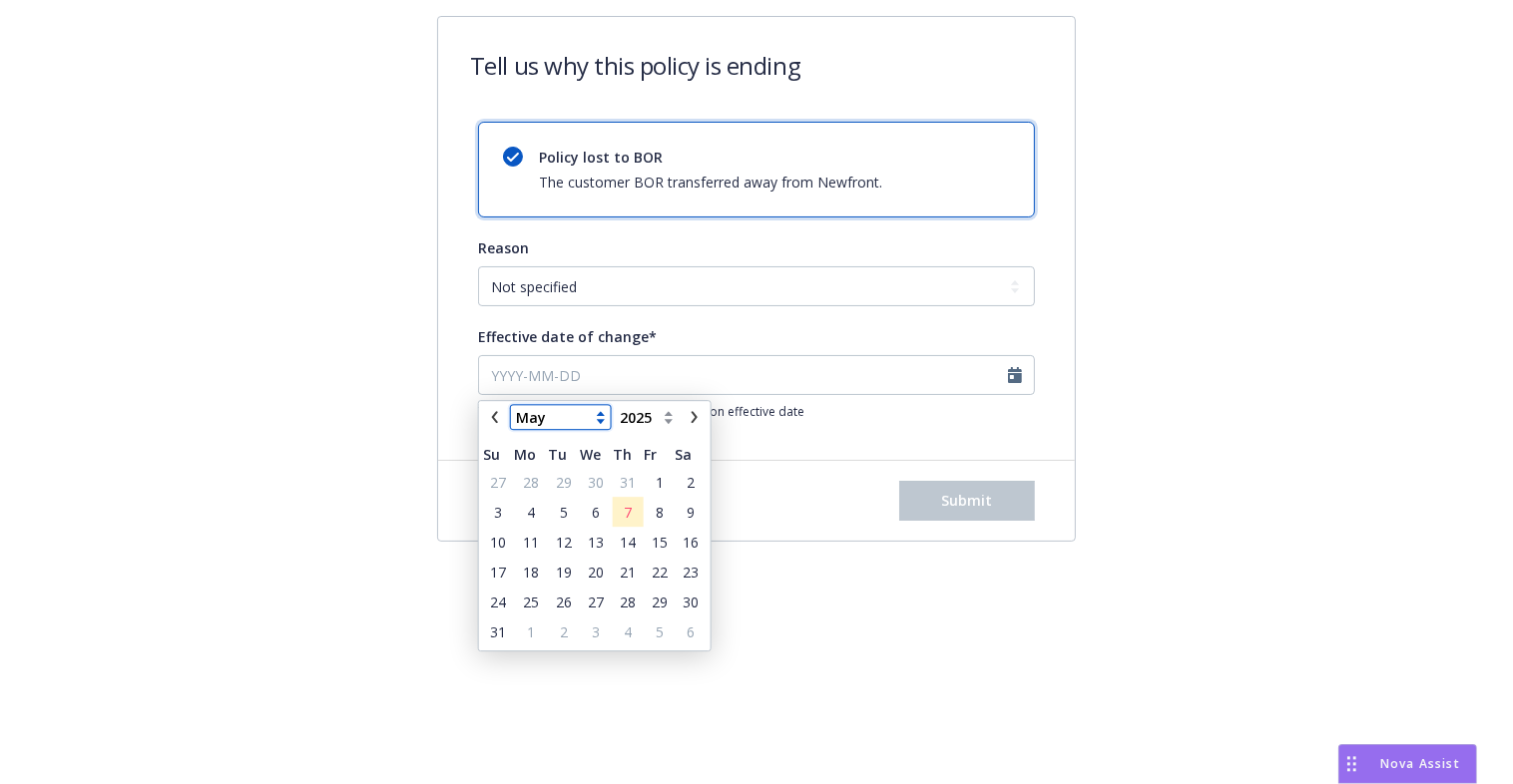 click on "[MONTH] [MONTH] [MONTH] [MONTH] [MONTH] [MONTH] [MONTH] [MONTH] [MONTH] [MONTH] [MONTH] [MONTH]" at bounding box center (561, 417) 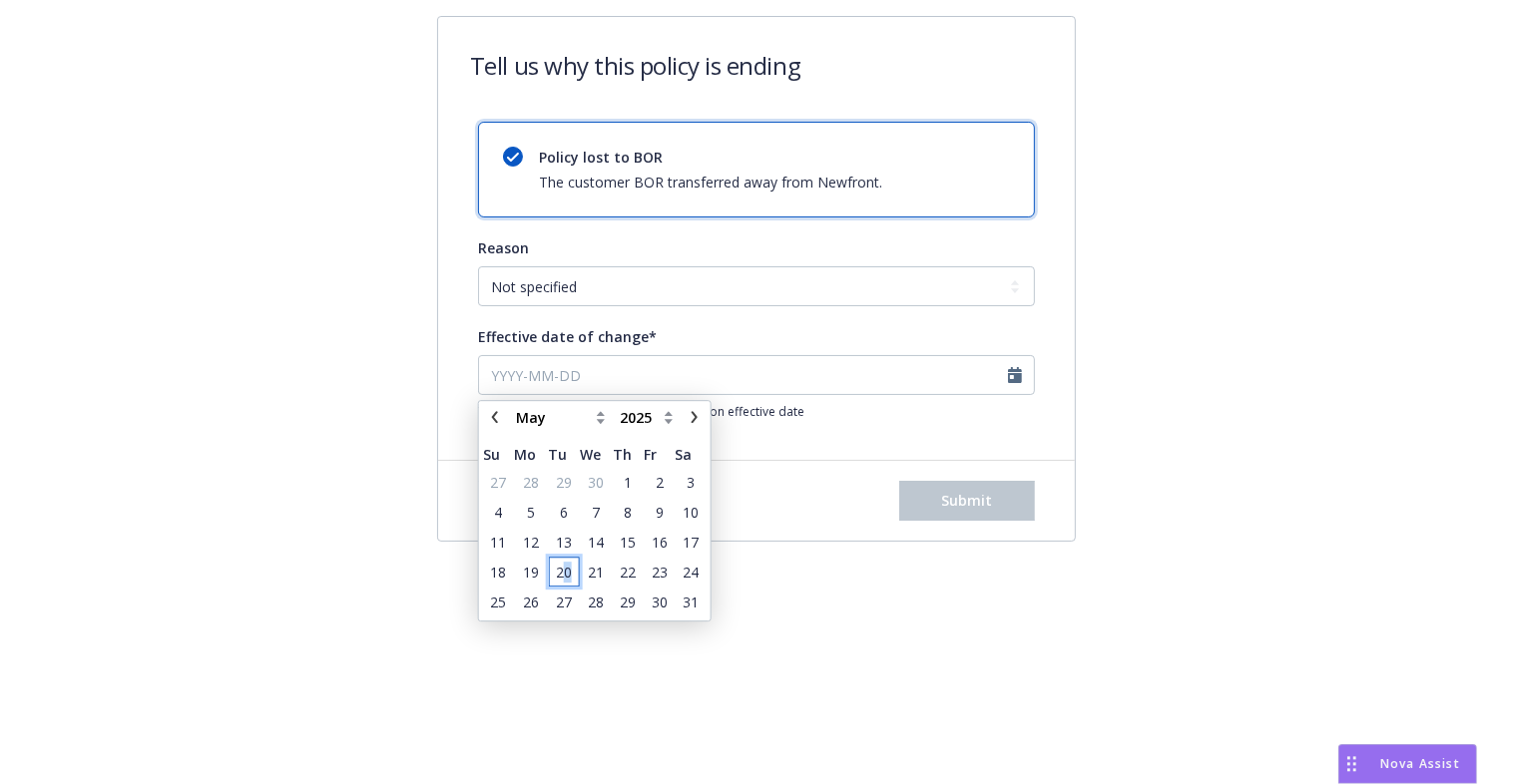 click on "20" at bounding box center [564, 572] 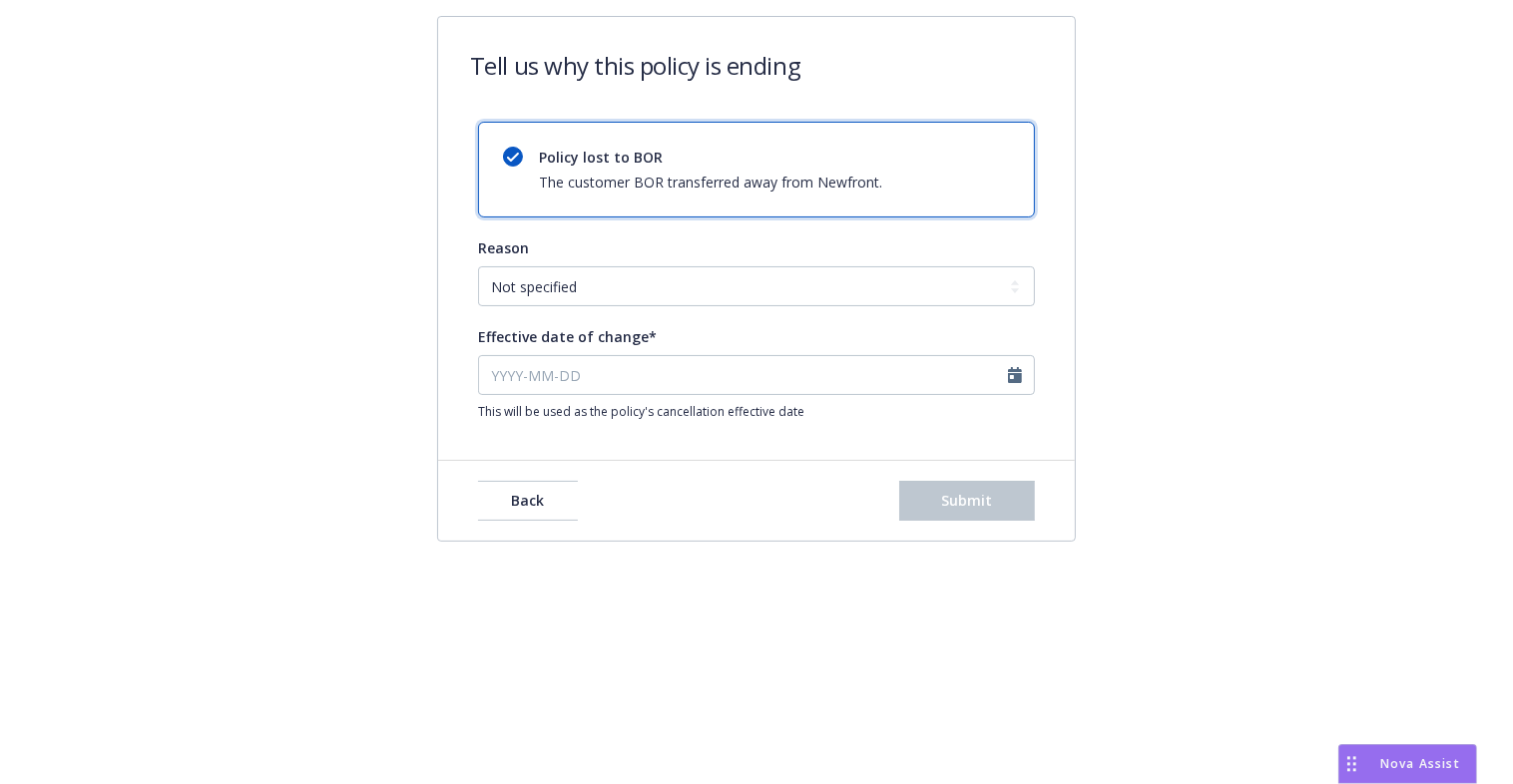 type on "[DATE]" 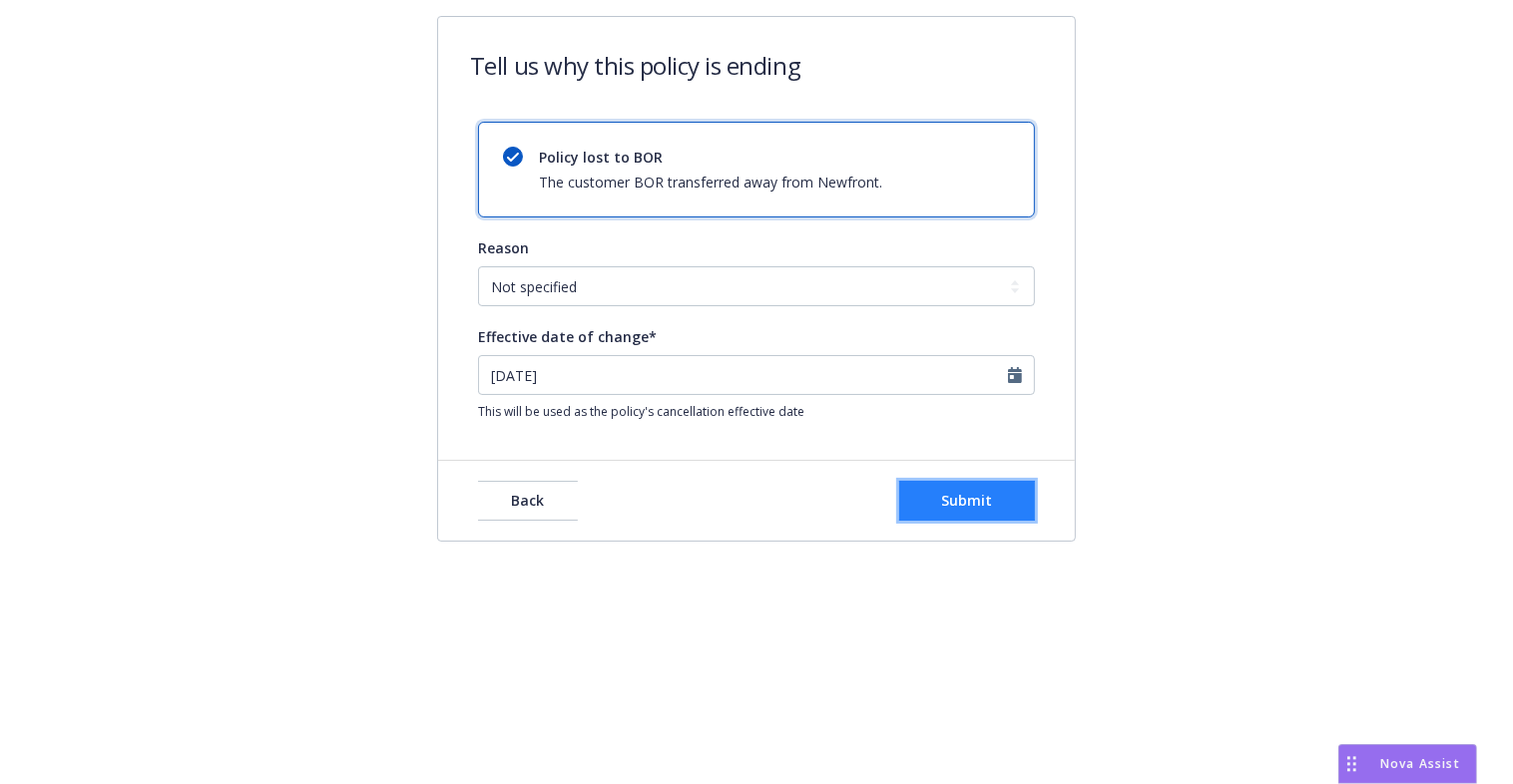 click on "Submit" at bounding box center [967, 500] 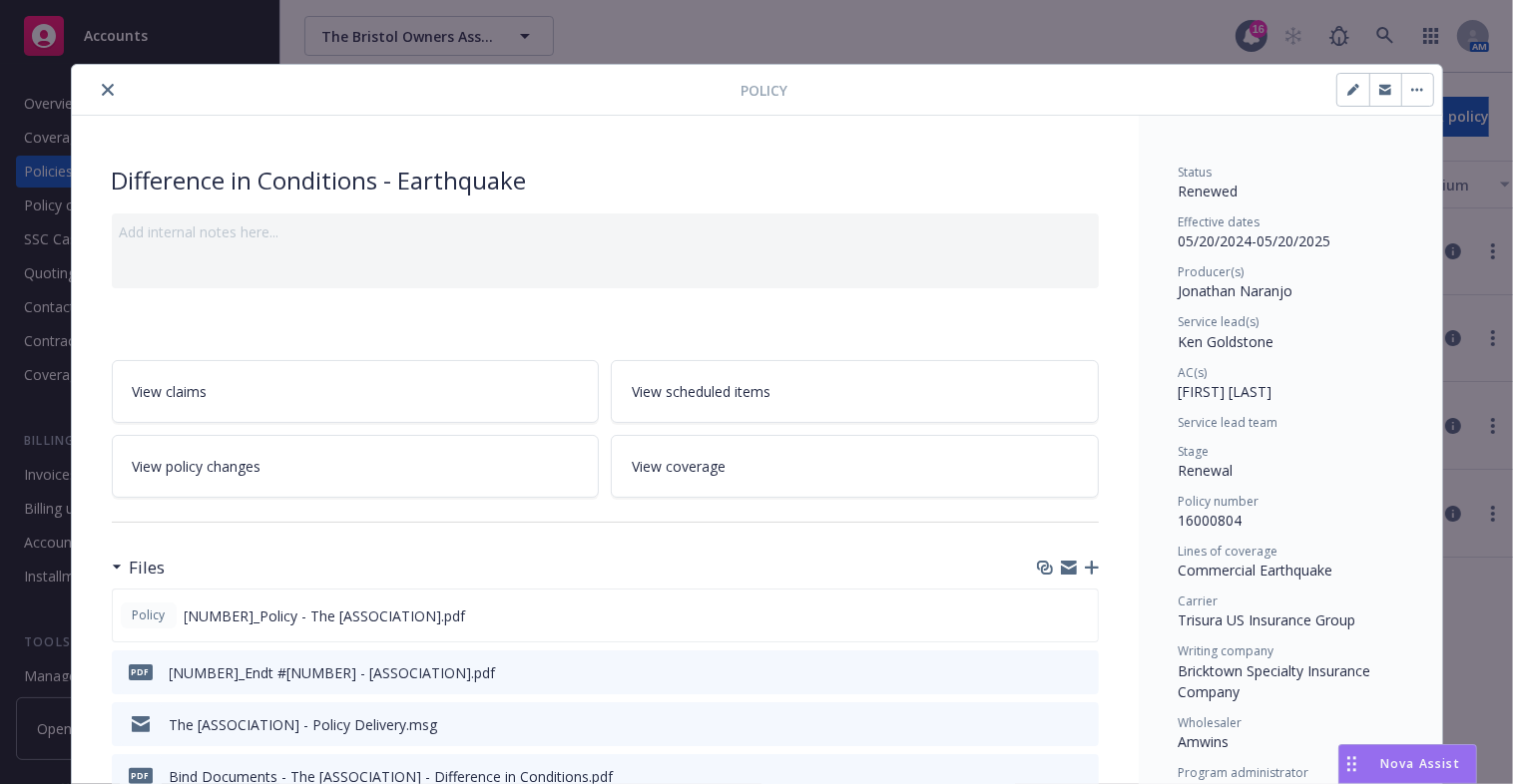 scroll, scrollTop: 60, scrollLeft: 0, axis: vertical 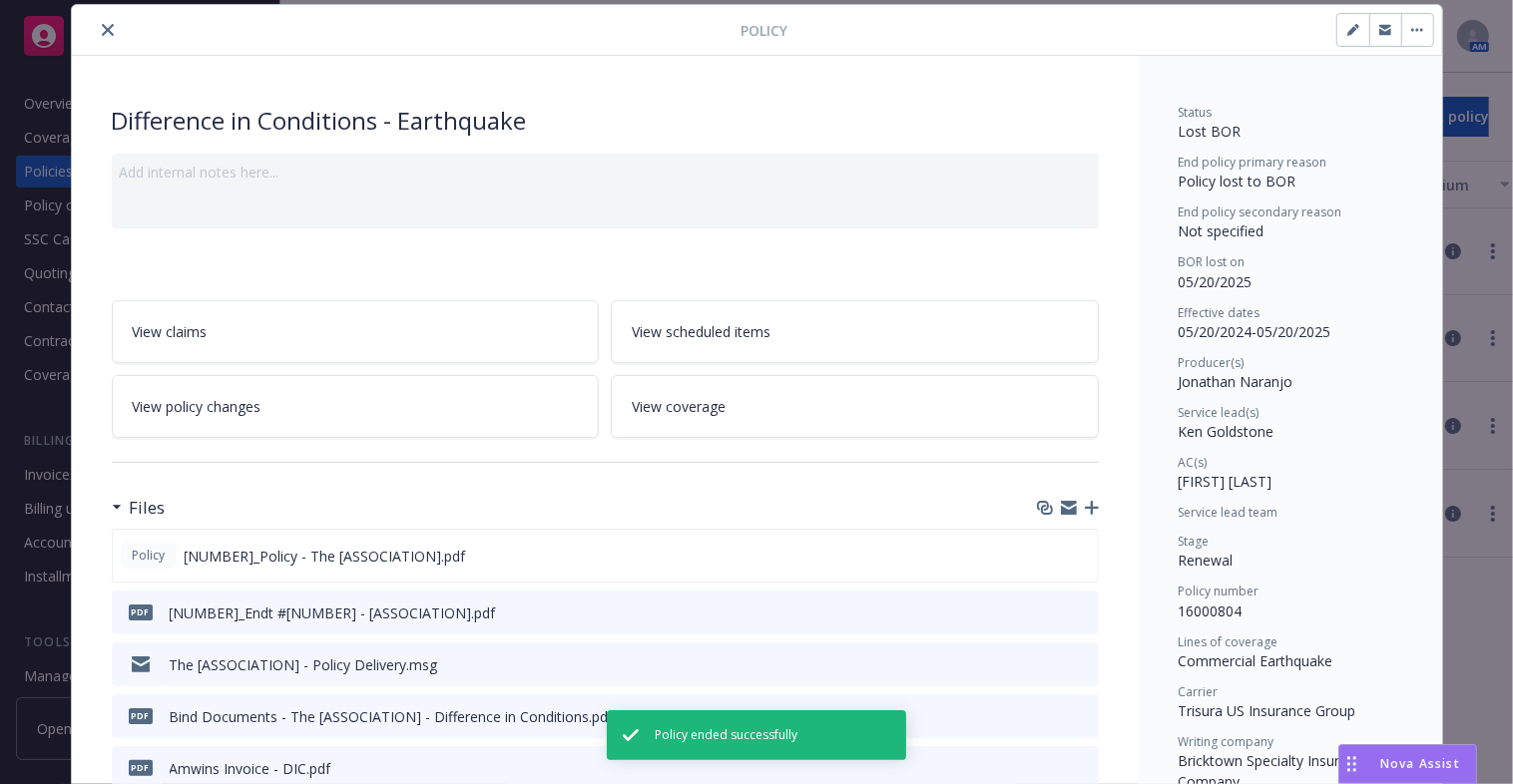 click 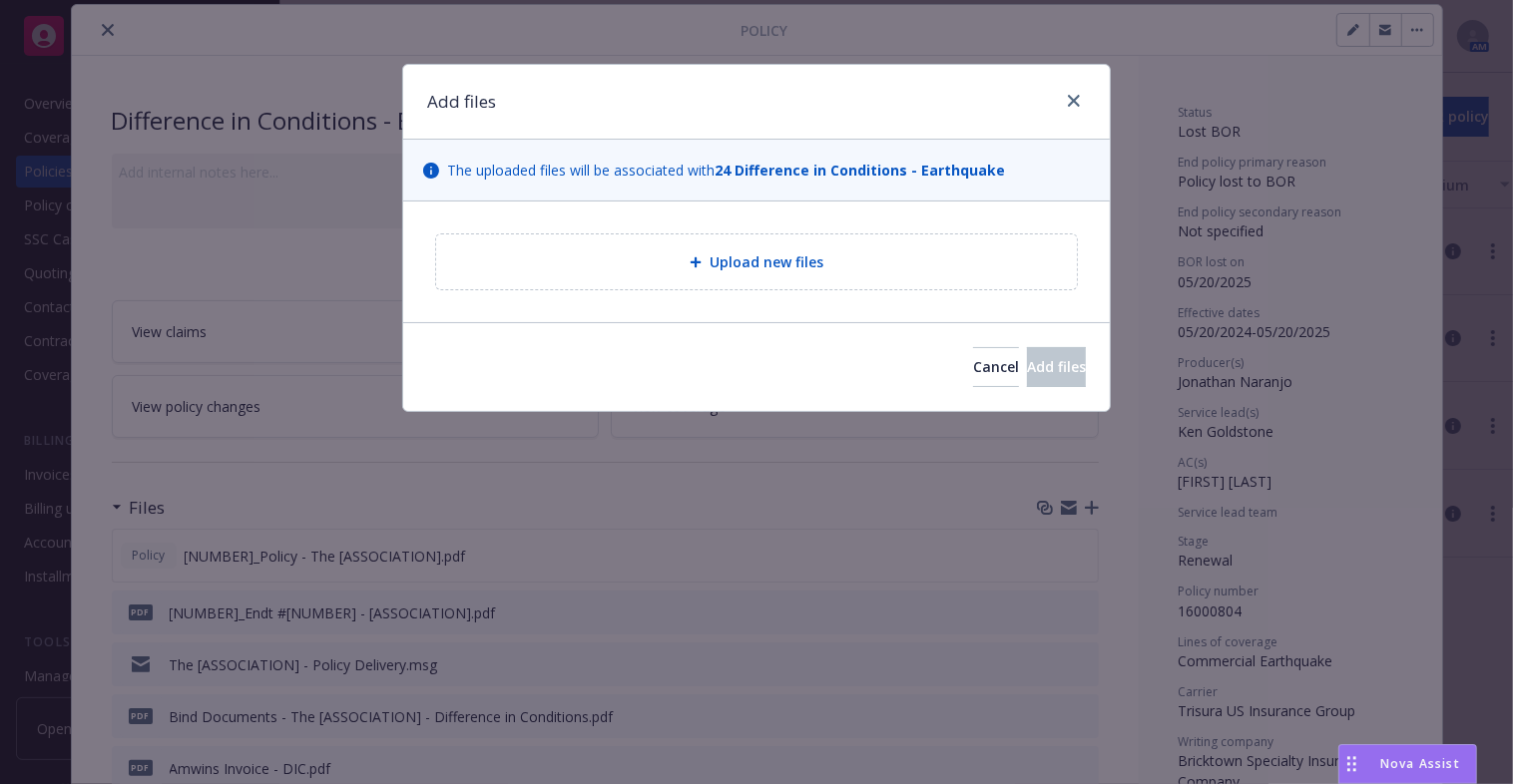 type on "x" 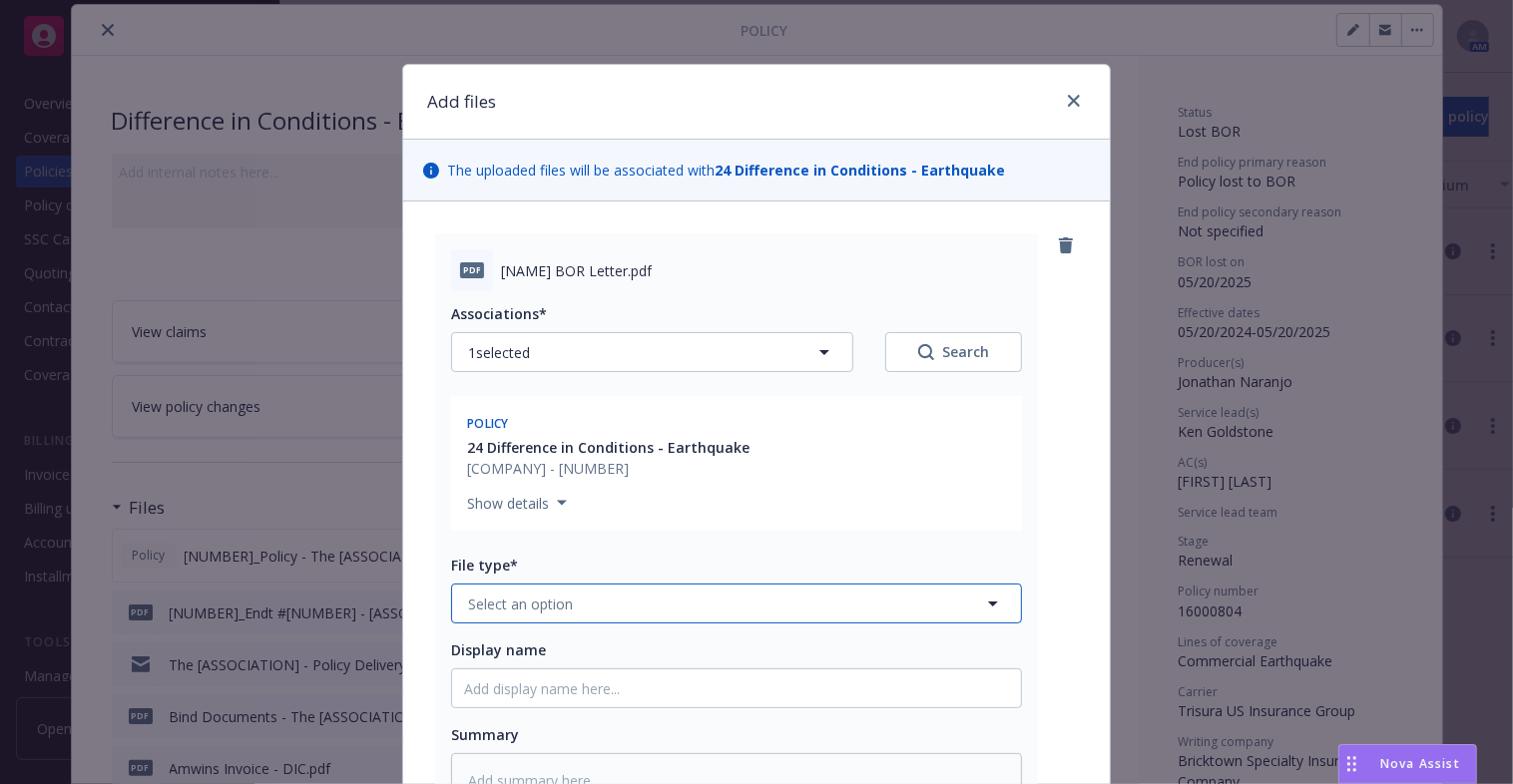 click 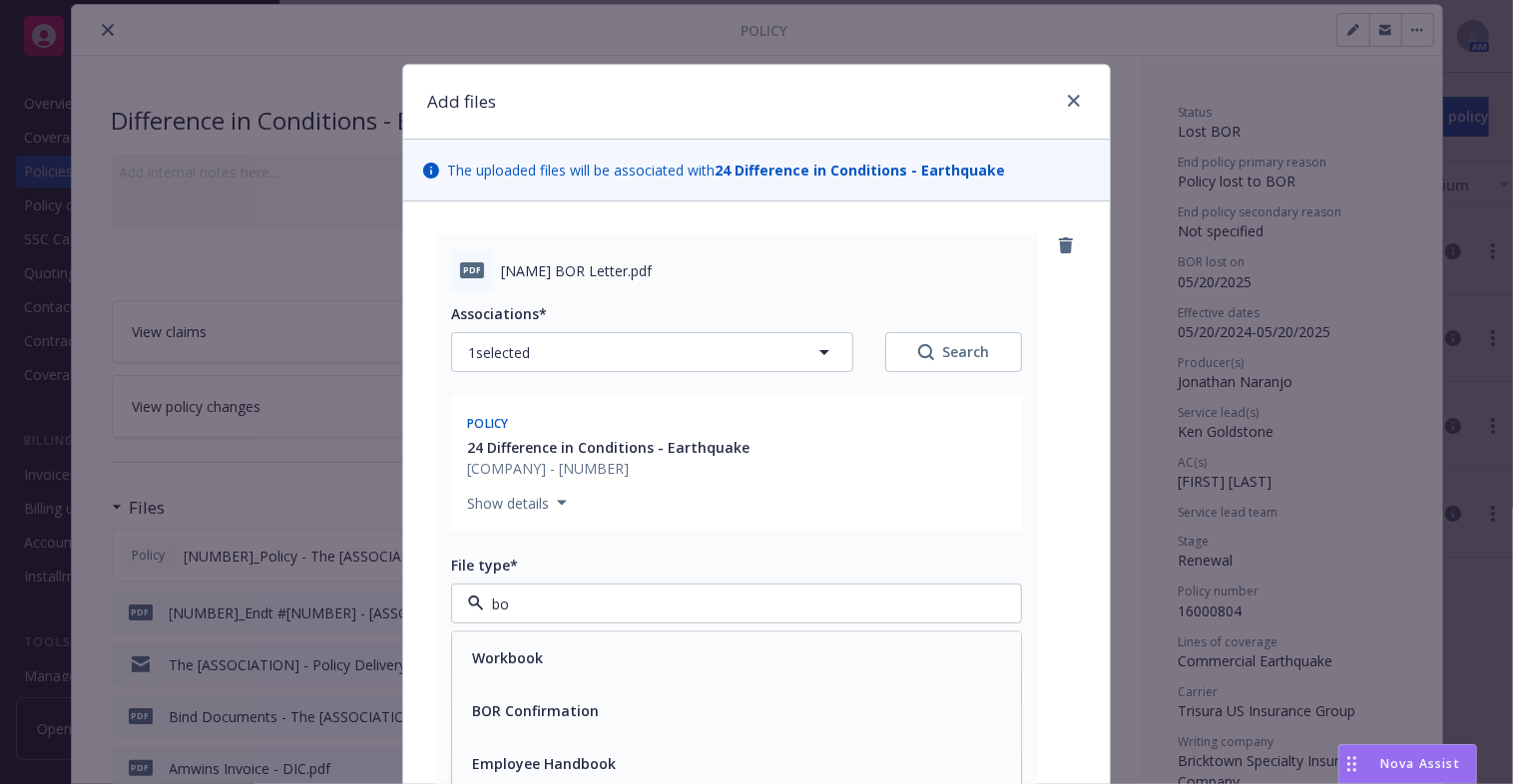 type on "bor" 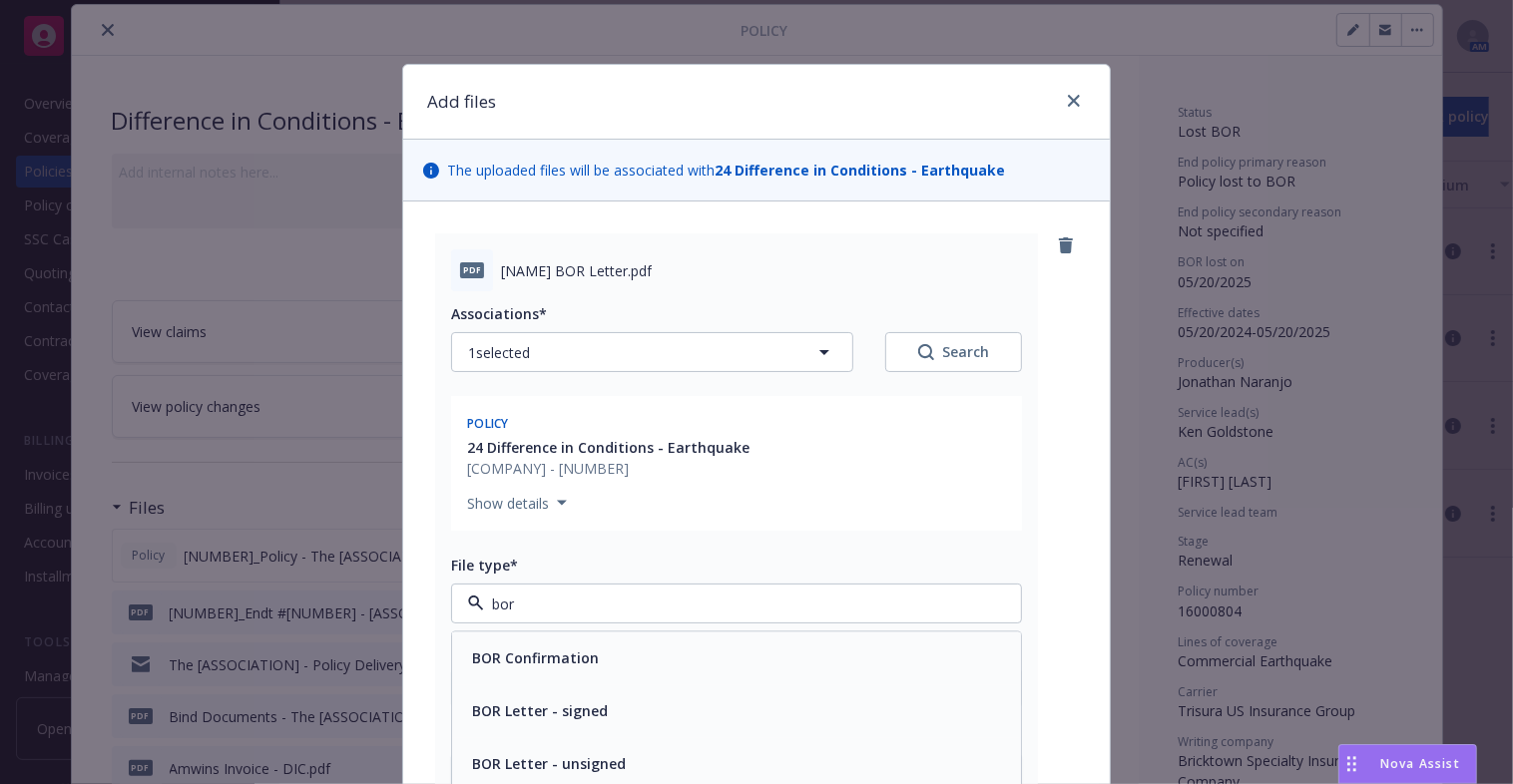 click on "BOR Letter - signed" at bounding box center [737, 711] 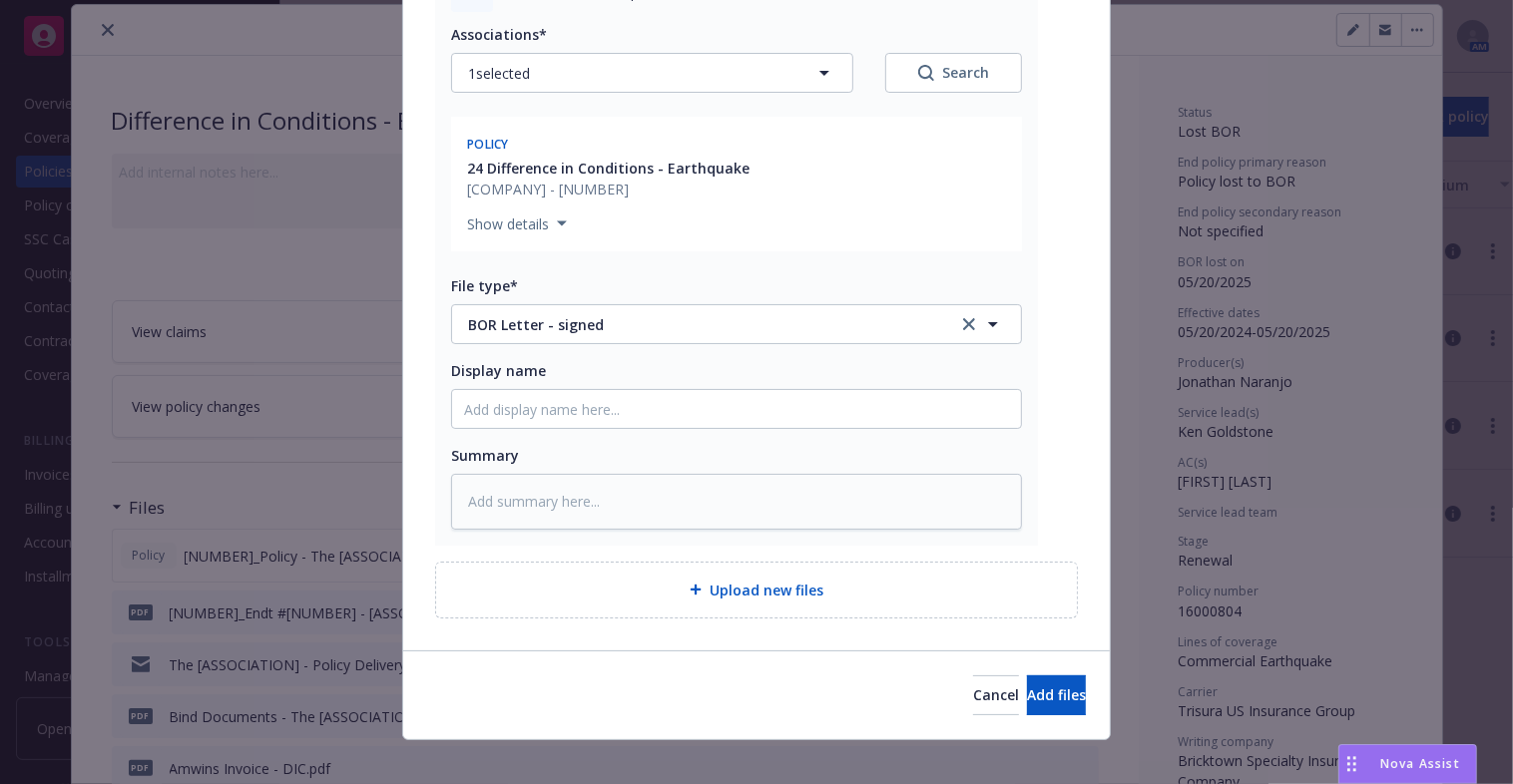 scroll, scrollTop: 300, scrollLeft: 0, axis: vertical 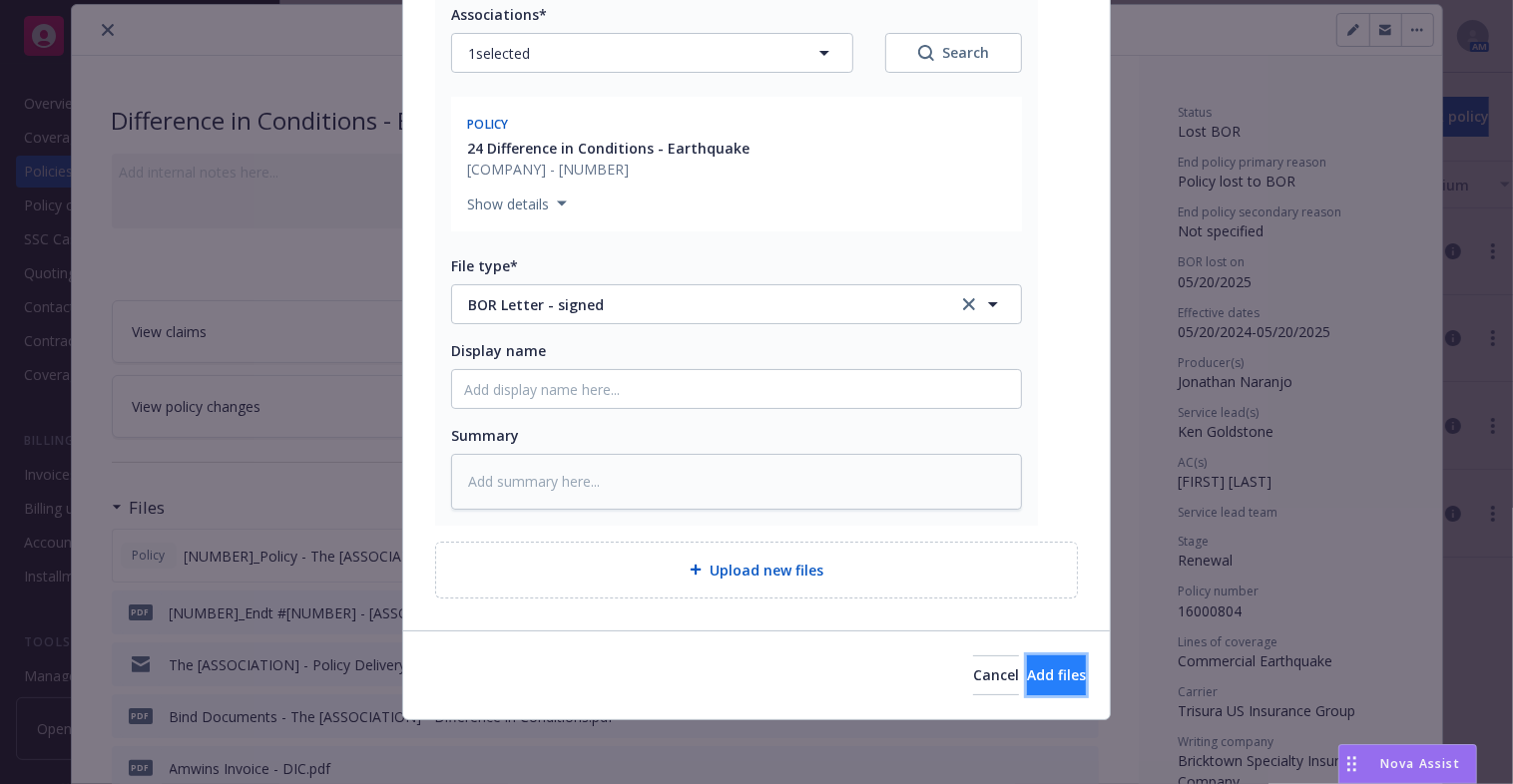 click on "Add files" at bounding box center [1056, 674] 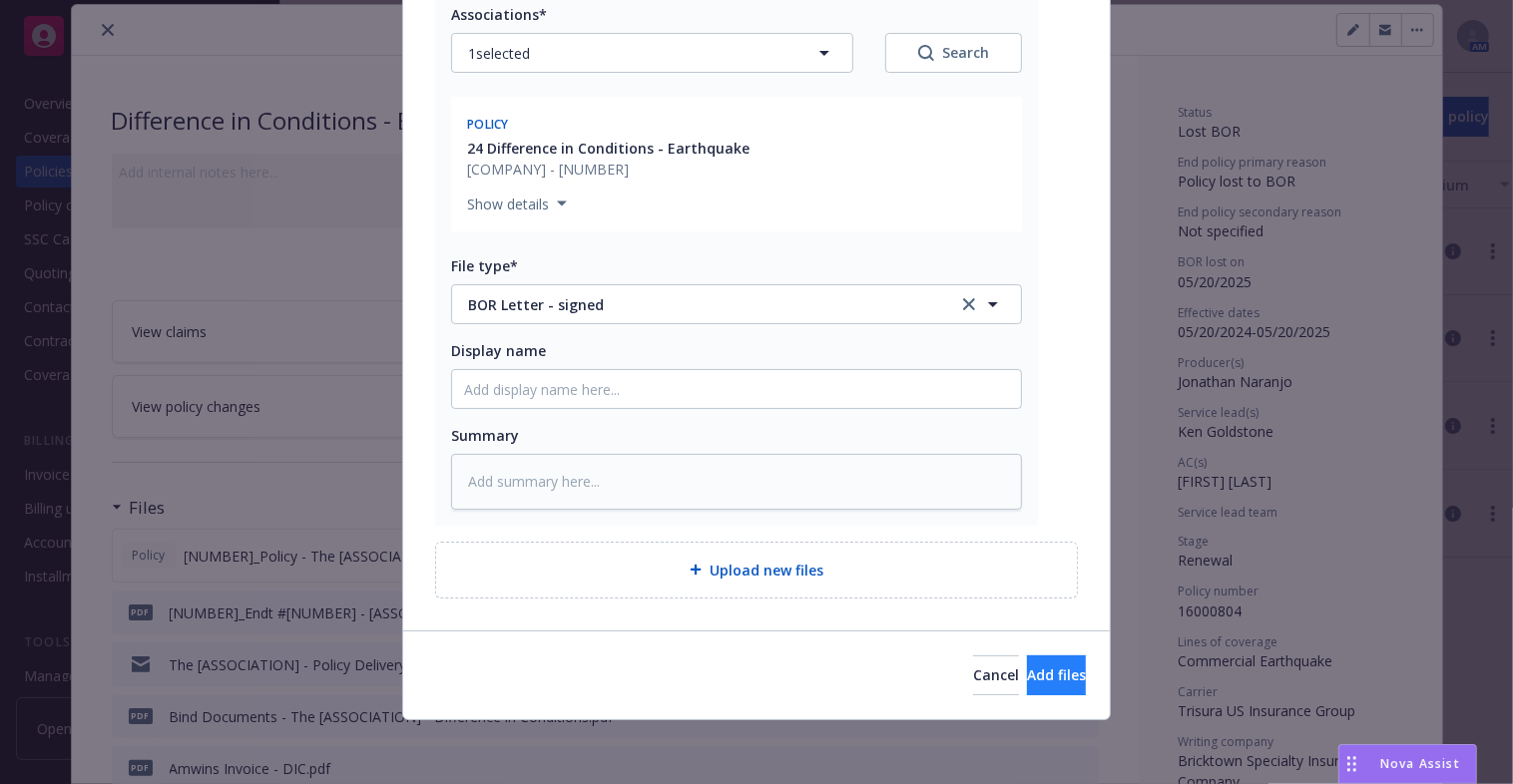 scroll, scrollTop: 226, scrollLeft: 0, axis: vertical 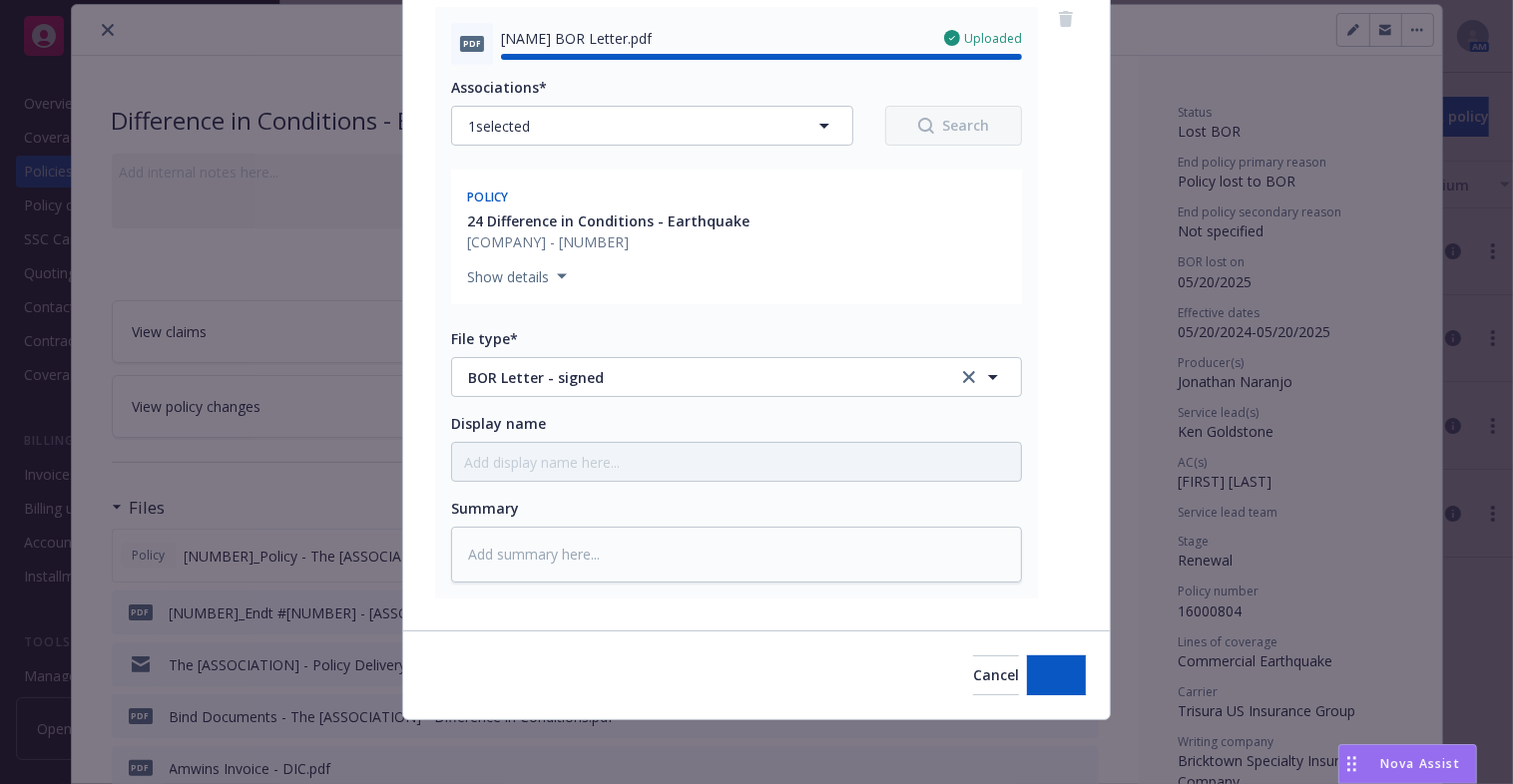 type on "x" 